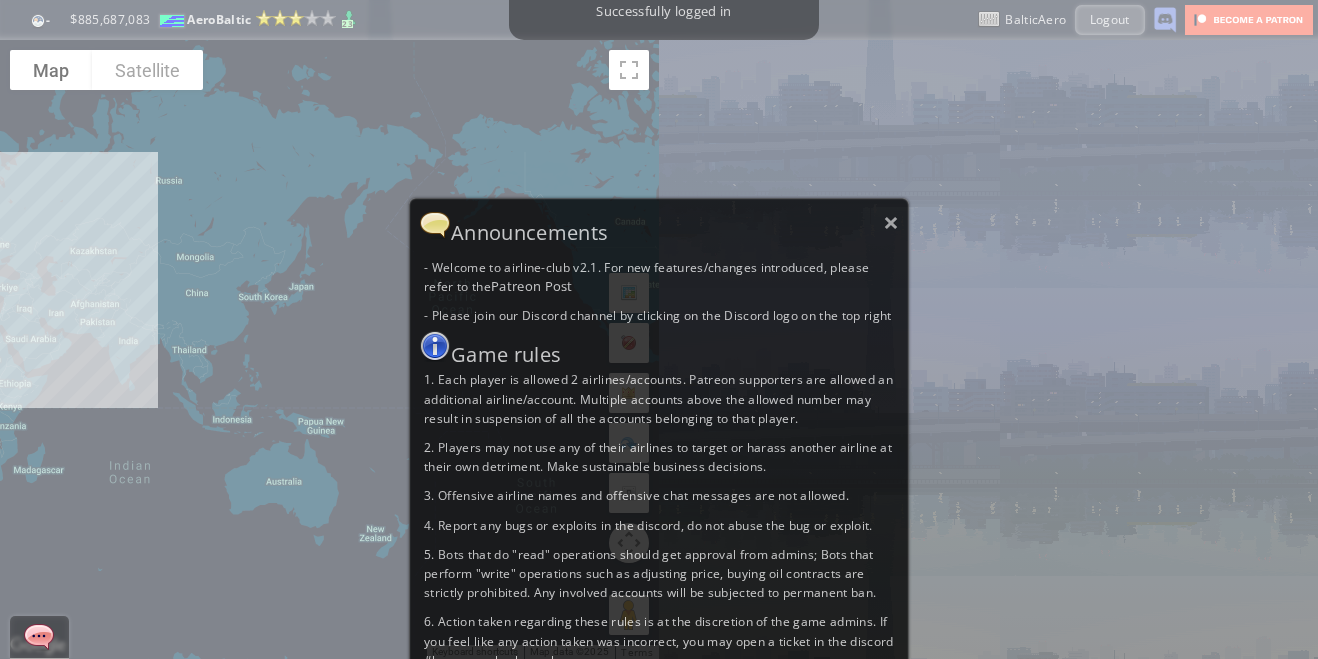 scroll, scrollTop: 0, scrollLeft: 0, axis: both 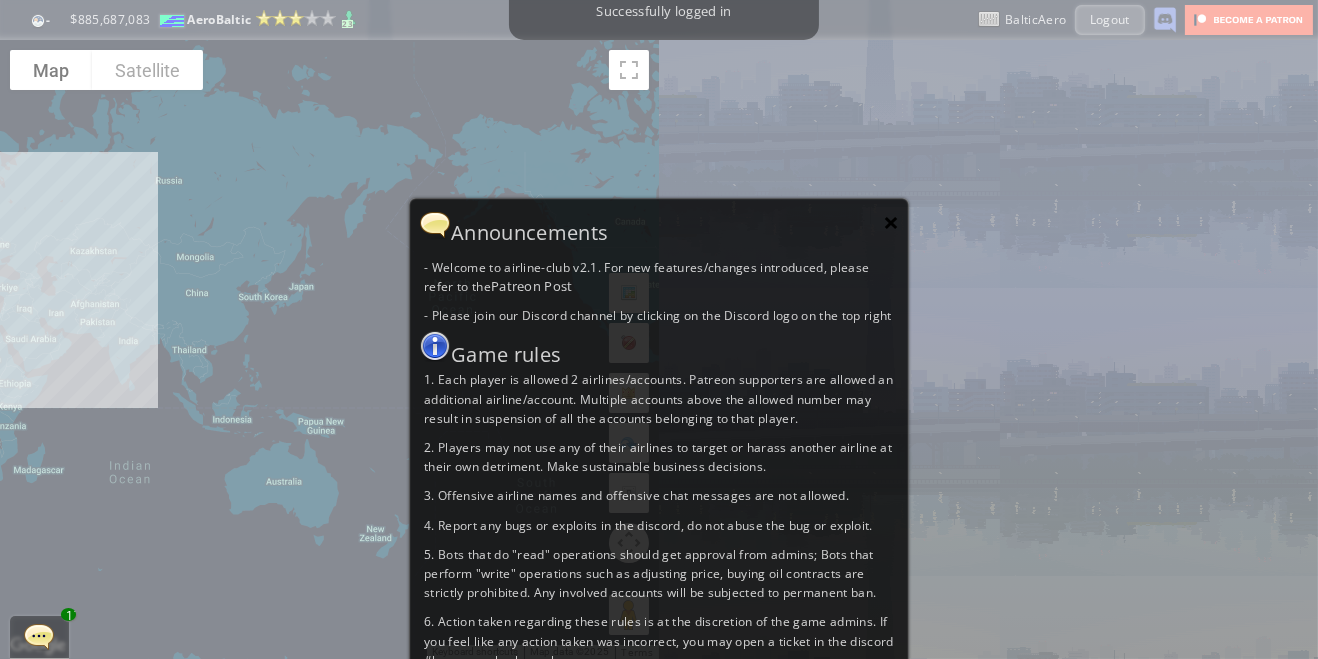 click on "×" at bounding box center (891, 222) 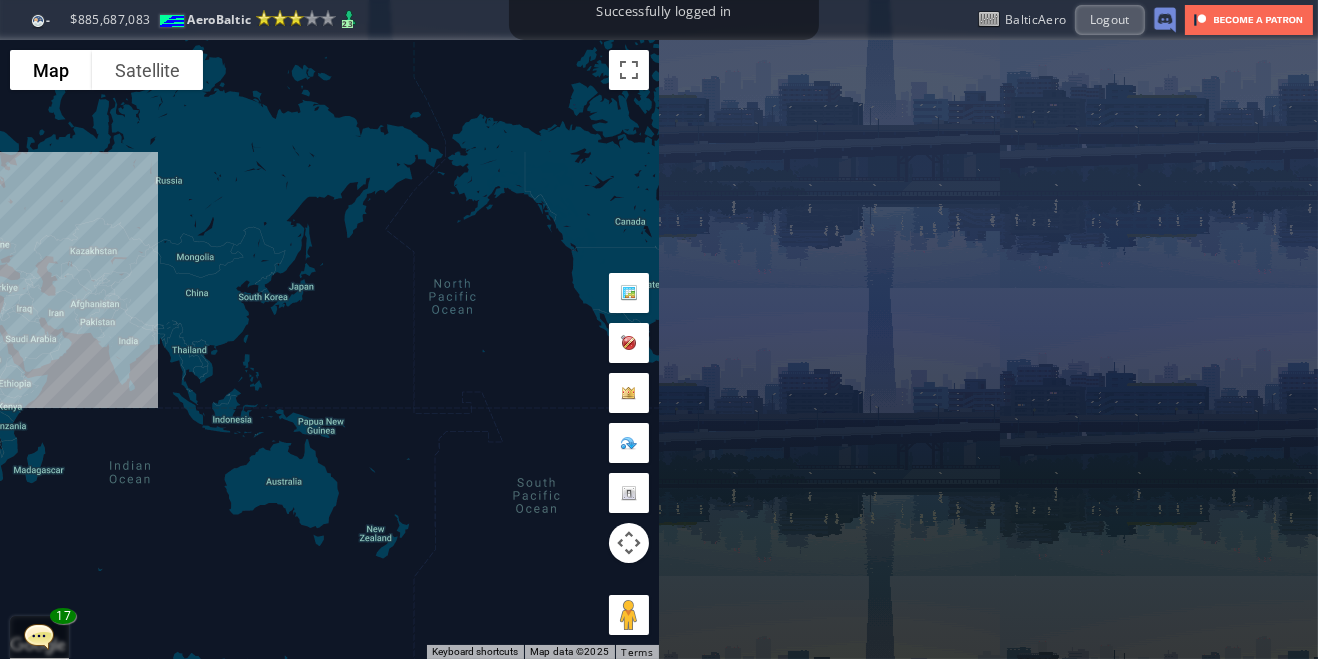 click at bounding box center [7, 329] 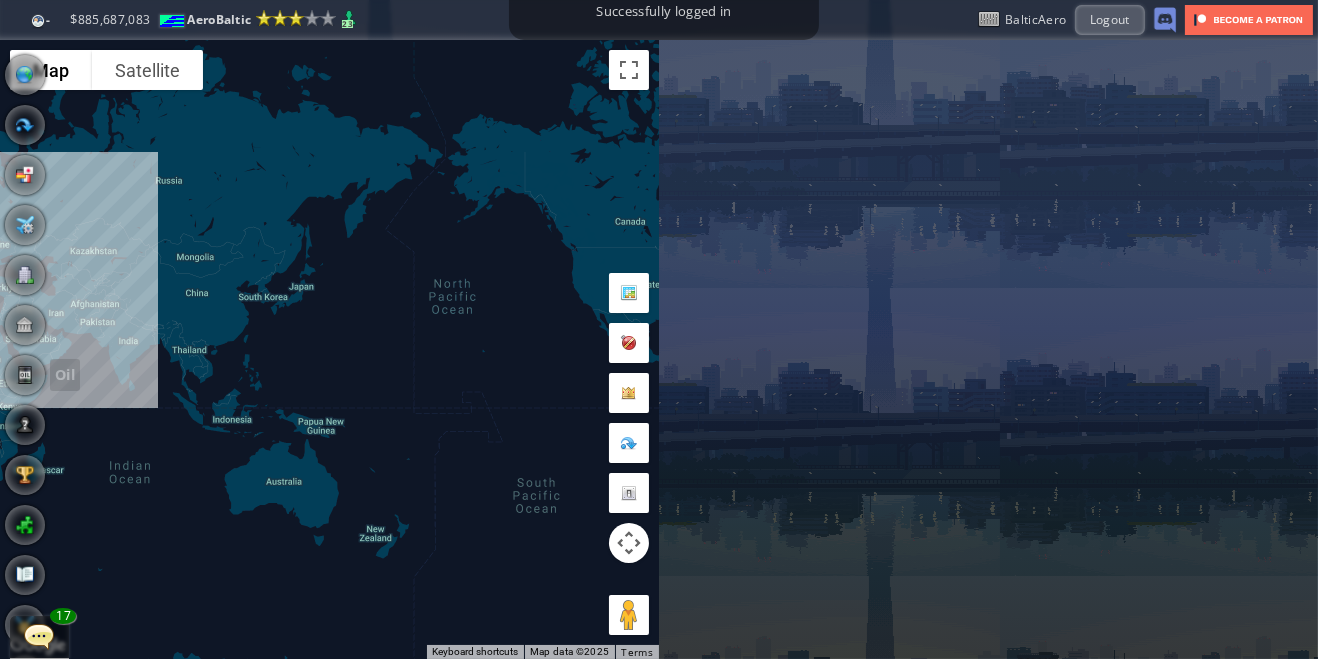 scroll, scrollTop: 100, scrollLeft: 0, axis: vertical 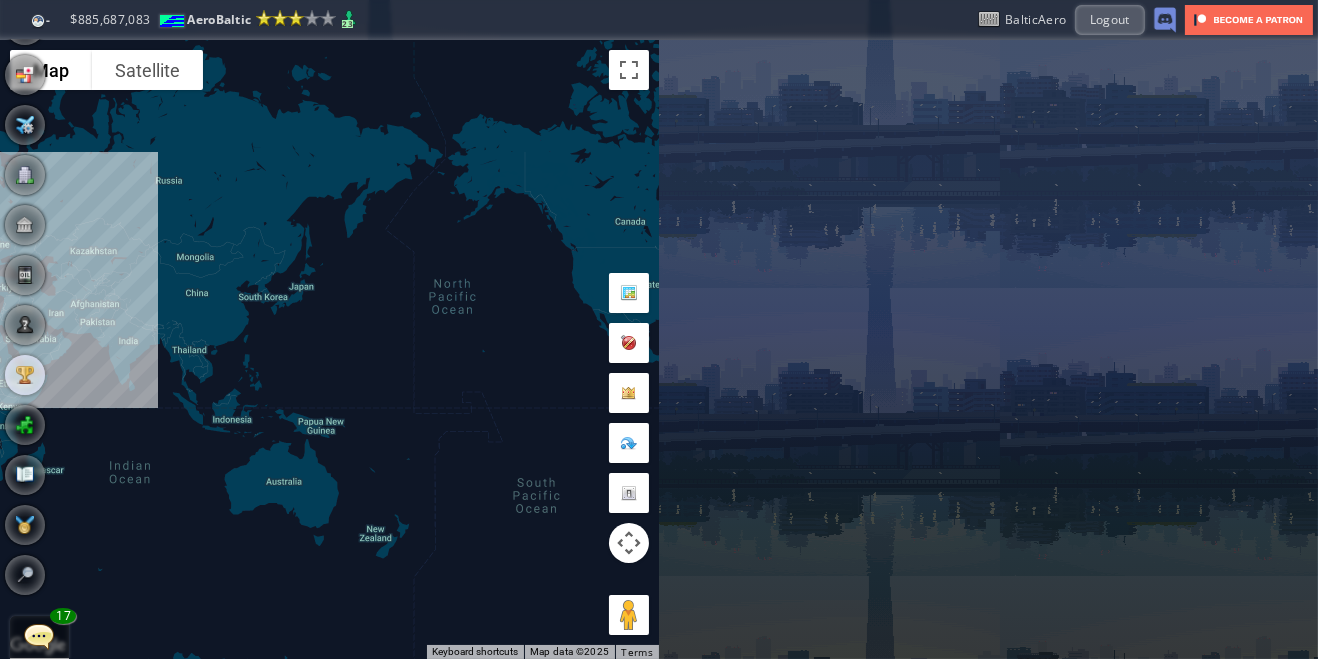 click at bounding box center (25, 375) 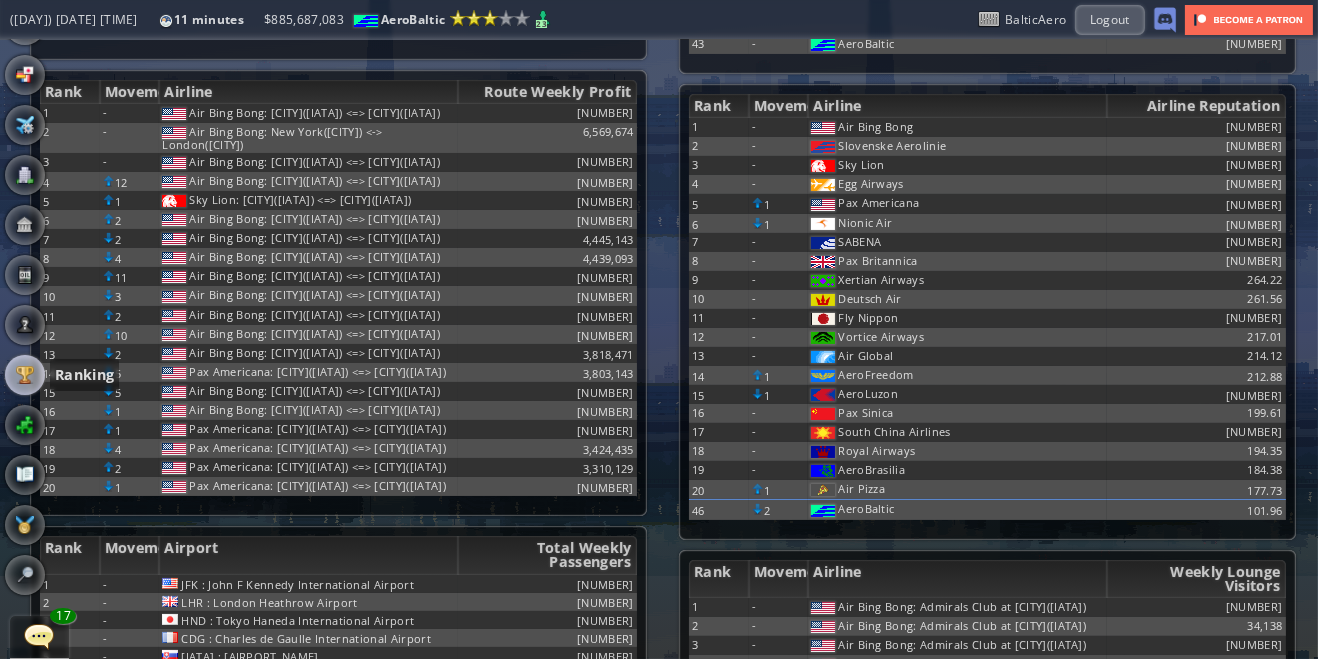scroll, scrollTop: 445, scrollLeft: 0, axis: vertical 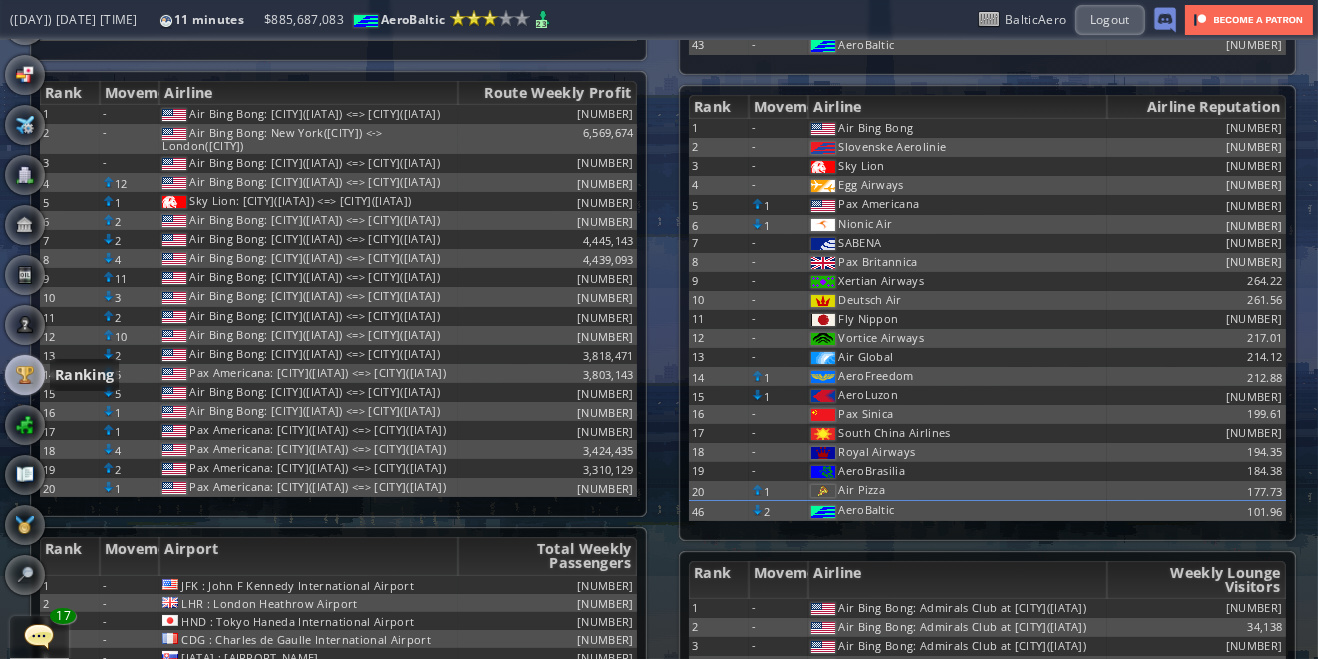 click on "Rank
Movement
Airline
Weekly Passenger Miles
[RANK] - [AIRLINE] [AIRLINE] [NUMBER] 2 - [AIRLINE] [AIRLINE] [NUMBER] 3 - [AIRLINE] [AIRLINE] [NUMBER] 4 - [AIRLINE] [AIRLINE] [NUMBER] 5 - [AIRLINE] [AIRLINE] [NUMBER] 6 [NUMBER] [AIRLINE] [AIRLINE] [NUMBER] 7 [NUMBER] [AIRLINE] [AIRLINE] [NUMBER] 8 [NUMBER] [AIRLINE] [AIRLINE] [NUMBER] 9 [NUMBER] [AIRLINE] [AIRLINE] [NUMBER] 10 - [AIRLINE] [AIRLINE] [NUMBER] 11 [NUMBER] [AIRLINE] [AIRLINE] [NUMBER] 12 - [AIRLINE] [AIRLINE] [NUMBER] 13 - [AIRLINE] [AIRLINE] [NUMBER] 14 - [AIRLINE] [AIRLINE] [NUMBER] 15 - [AIRLINE] [AIRLINE] [NUMBER] 16 - [AIRLINE] [AIRLINE] [NUMBER] 17 - [AIRLINE] [AIRLINE] [NUMBER] 18 [NUMBER] [AIRLINE] [AIRLINE] [NUMBER] 19 [NUMBER] [NUMBER] 20" at bounding box center [993, 557] 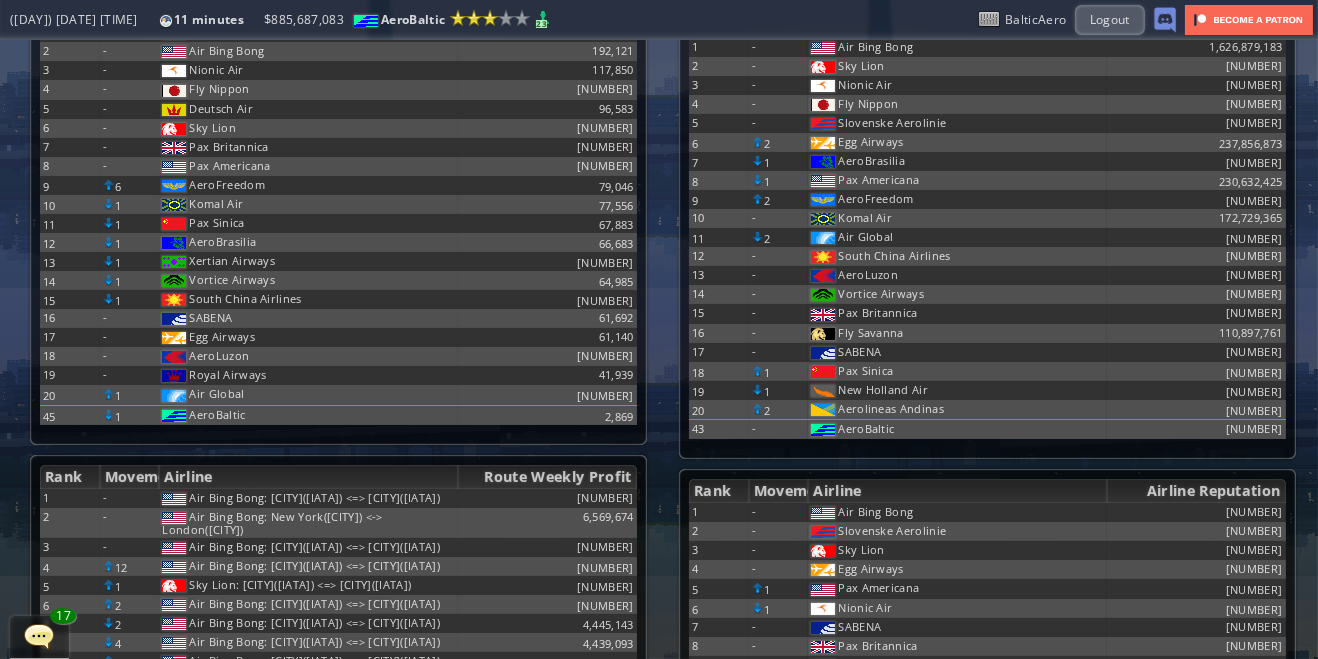scroll, scrollTop: 63, scrollLeft: 0, axis: vertical 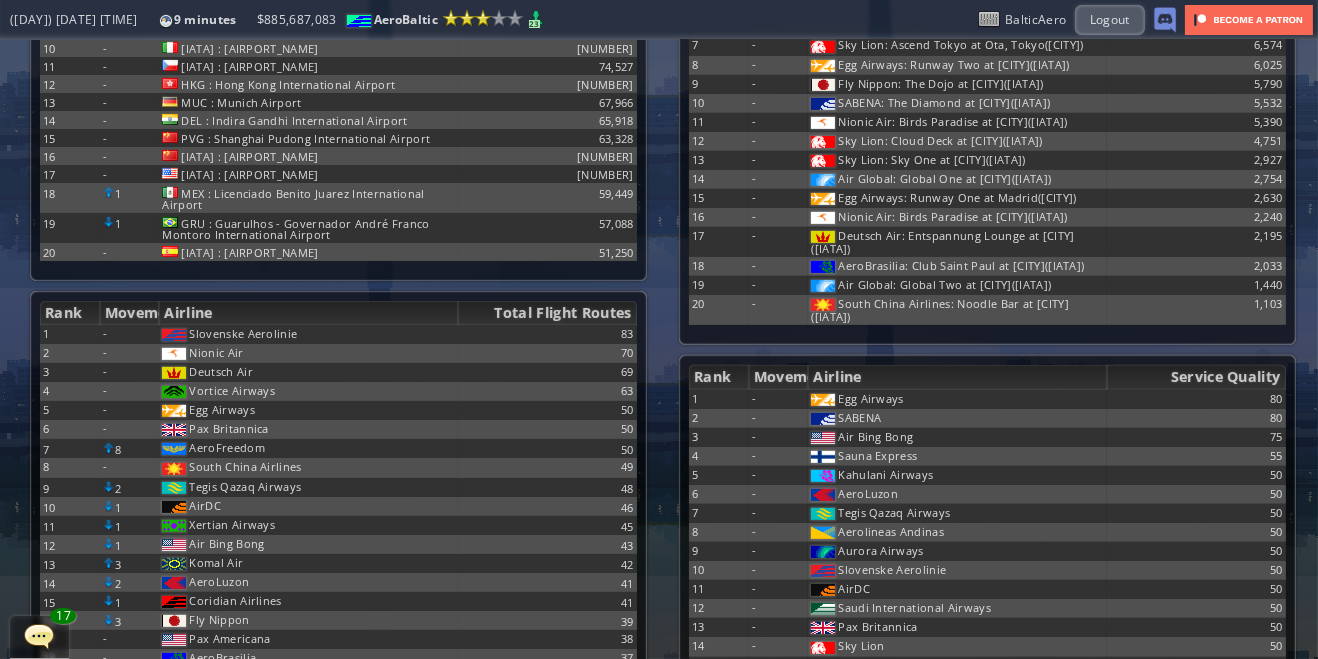 click on "Rank
Movement
Airline
Weekly Passenger
[RANK] - [AIRLINE] [AIRLINE] [NUMBER] 2 - [AIRLINE] [AIRLINE] [NUMBER] 3 - [AIRLINE] [AIRLINE] [NUMBER] 4 - [AIRLINE] [AIRLINE] [NUMBER] 5 - [AIRLINE] [AIRLINE] [NUMBER] 6 - [AIRLINE] [AIRLINE] [NUMBER] 7 - [AIRLINE] [AIRLINE] [NUMBER] 8 - [AIRLINE] [AIRLINE] [NUMBER] 9 [NUMBER] [AIRLINE] [AIRLINE] [NUMBER] 10 [NUMBER] [AIRLINE] [AIRLINE] [NUMBER] 11 [NUMBER] [AIRLINE] [AIRLINE] [NUMBER] 12 [NUMBER] [AIRLINE] [AIRLINE] [NUMBER] 13 [NUMBER] [AIRLINE] [AIRLINE] [NUMBER] 14 [NUMBER] [AIRLINE] [AIRLINE] [NUMBER] 15 [NUMBER] [AIRLINE] [AIRLINE] [NUMBER] 16 - [AIRLINE] [AIRLINE] [NUMBER] 17 - [AIRLINE] [AIRLINE] [NUMBER] 18 - [AIRLINE] [AIRLINE] [NUMBER] 19 [NUMBER] [AIRLINE] [AIRLINE] [NUMBER] 20 [NUMBER] [AIRLINE] [AIRLINE] [NUMBER] 45 [NUMBER] [AIRLINE] [AIRLINE] [NUMBER]" at bounding box center [344, -174] 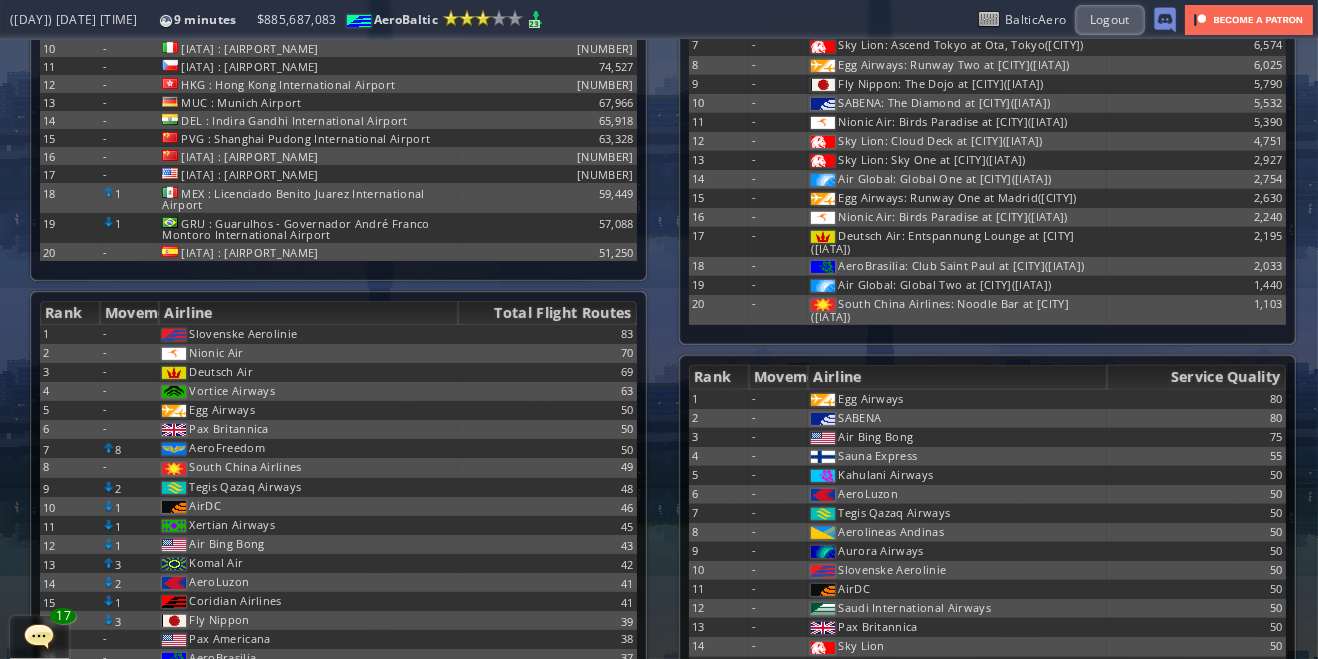 click on "Rank
Movement
Airline
Weekly Passenger
[RANK] - [AIRLINE] [AIRLINE] [NUMBER] 2 - [AIRLINE] [AIRLINE] [NUMBER] 3 - [AIRLINE] [AIRLINE] [NUMBER] 4 - [AIRLINE] [AIRLINE] [NUMBER] 5 - [AIRLINE] [AIRLINE] [NUMBER] 6 - [AIRLINE] [AIRLINE] [NUMBER] 7 - [AIRLINE] [AIRLINE] [NUMBER] 8 - [AIRLINE] [AIRLINE] [NUMBER] 9 [NUMBER] [AIRLINE] [AIRLINE] [NUMBER] 10 [NUMBER] [AIRLINE] [AIRLINE] [NUMBER] 11 [NUMBER] [AIRLINE] [AIRLINE] [NUMBER] 12 [NUMBER] [AIRLINE] [AIRLINE] [NUMBER] 13 [NUMBER] [AIRLINE] [AIRLINE] [NUMBER] 14 [NUMBER] [AIRLINE] [AIRLINE] [NUMBER] 15 [NUMBER] [AIRLINE] [AIRLINE] [NUMBER] 16 - [AIRLINE] [AIRLINE] [NUMBER] 17 - [AIRLINE] [AIRLINE] [NUMBER] 18 - [AIRLINE] [AIRLINE] [NUMBER] 19 [NUMBER] [AIRLINE] [AIRLINE] [NUMBER] 20 [NUMBER] [AIRLINE] [AIRLINE] [NUMBER] 45 [NUMBER] [AIRLINE] [AIRLINE] [NUMBER]" at bounding box center (344, -174) 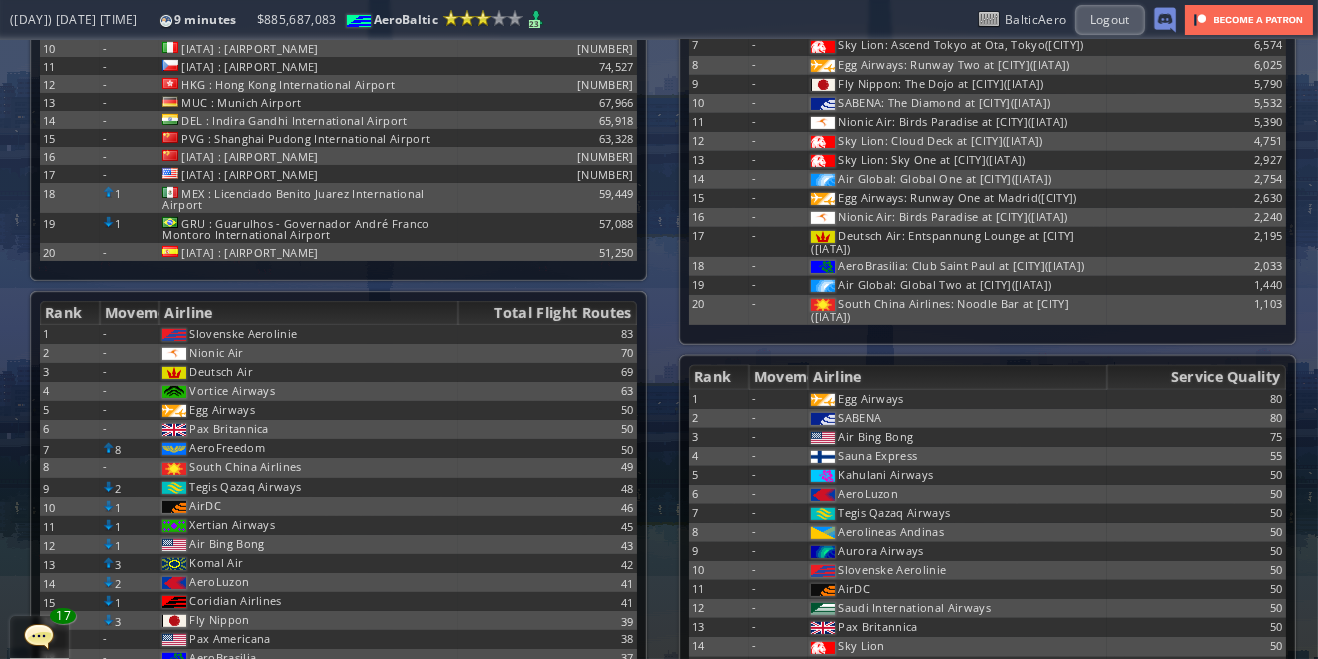 click on "Rank
Movement
Airline
Weekly Passenger
[RANK] - [AIRLINE] [AIRLINE] [NUMBER] 2 - [AIRLINE] [AIRLINE] [NUMBER] 3 - [AIRLINE] [AIRLINE] [NUMBER] 4 - [AIRLINE] [AIRLINE] [NUMBER] 5 - [AIRLINE] [AIRLINE] [NUMBER] 6 - [AIRLINE] [AIRLINE] [NUMBER] 7 - [AIRLINE] [AIRLINE] [NUMBER] 8 - [AIRLINE] [AIRLINE] [NUMBER] 9 [NUMBER] [AIRLINE] [AIRLINE] [NUMBER] 10 [NUMBER] [AIRLINE] [AIRLINE] [NUMBER] 11 [NUMBER] [AIRLINE] [AIRLINE] [NUMBER] 12 [NUMBER] [AIRLINE] [AIRLINE] [NUMBER] 13 [NUMBER] [AIRLINE] [AIRLINE] [NUMBER] 14 [NUMBER] [AIRLINE] [AIRLINE] [NUMBER] 15 [NUMBER] [AIRLINE] [AIRLINE] [NUMBER] 16 - [AIRLINE] [AIRLINE] [NUMBER] 17 - [AIRLINE] [AIRLINE] [NUMBER] 18 - [AIRLINE] [AIRLINE] [NUMBER] 19 [NUMBER] [AIRLINE] [AIRLINE] [NUMBER] 20 [NUMBER] [AIRLINE] [AIRLINE] [NUMBER] 45 [NUMBER] [AIRLINE] [AIRLINE] [NUMBER]" at bounding box center (344, -174) 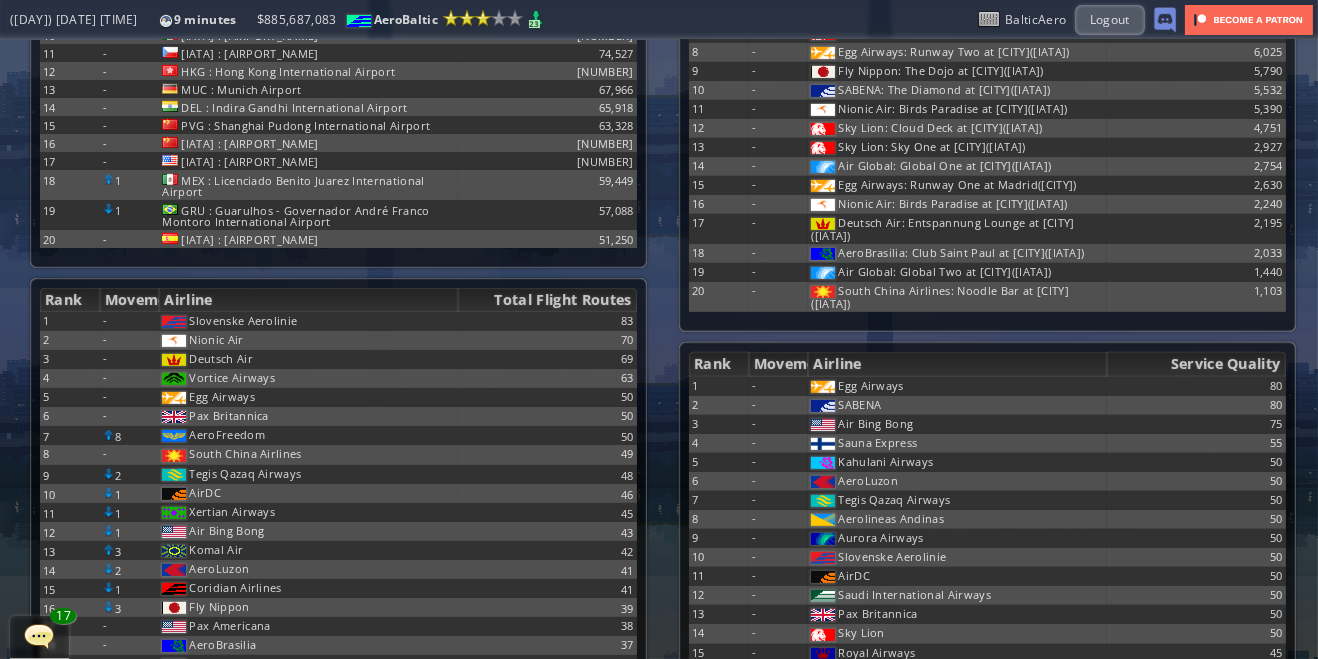 scroll, scrollTop: 1176, scrollLeft: 0, axis: vertical 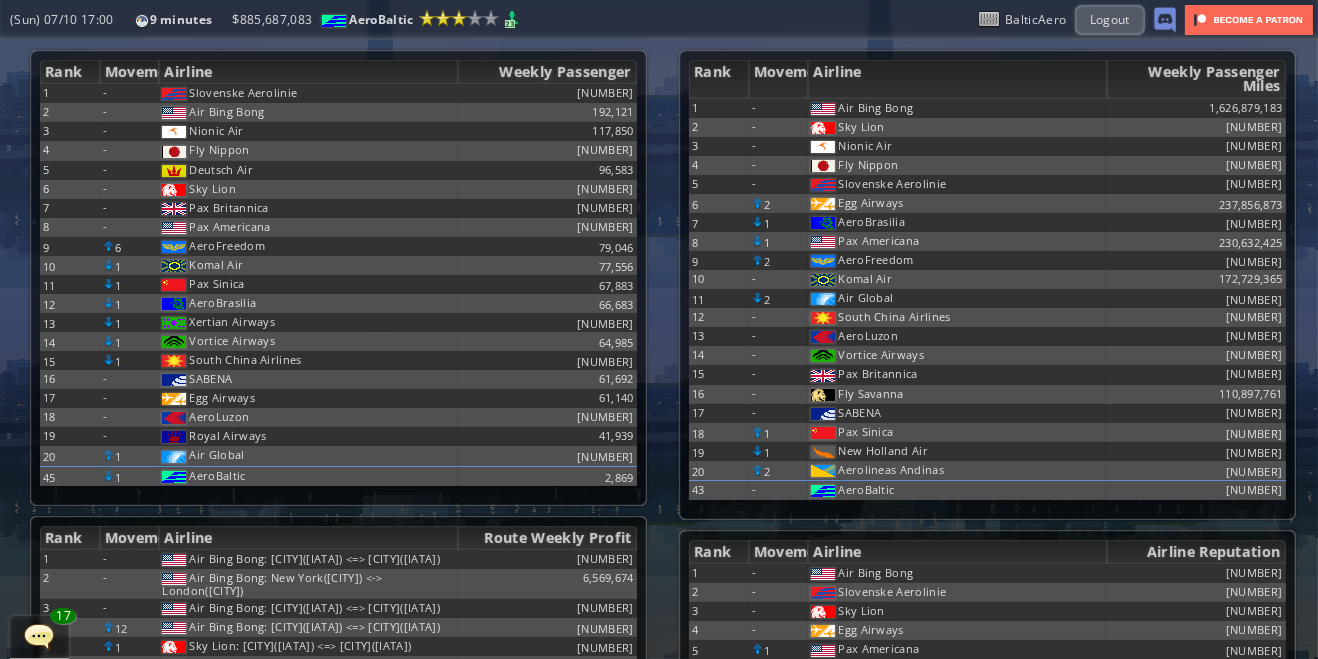 click at bounding box center [7, 329] 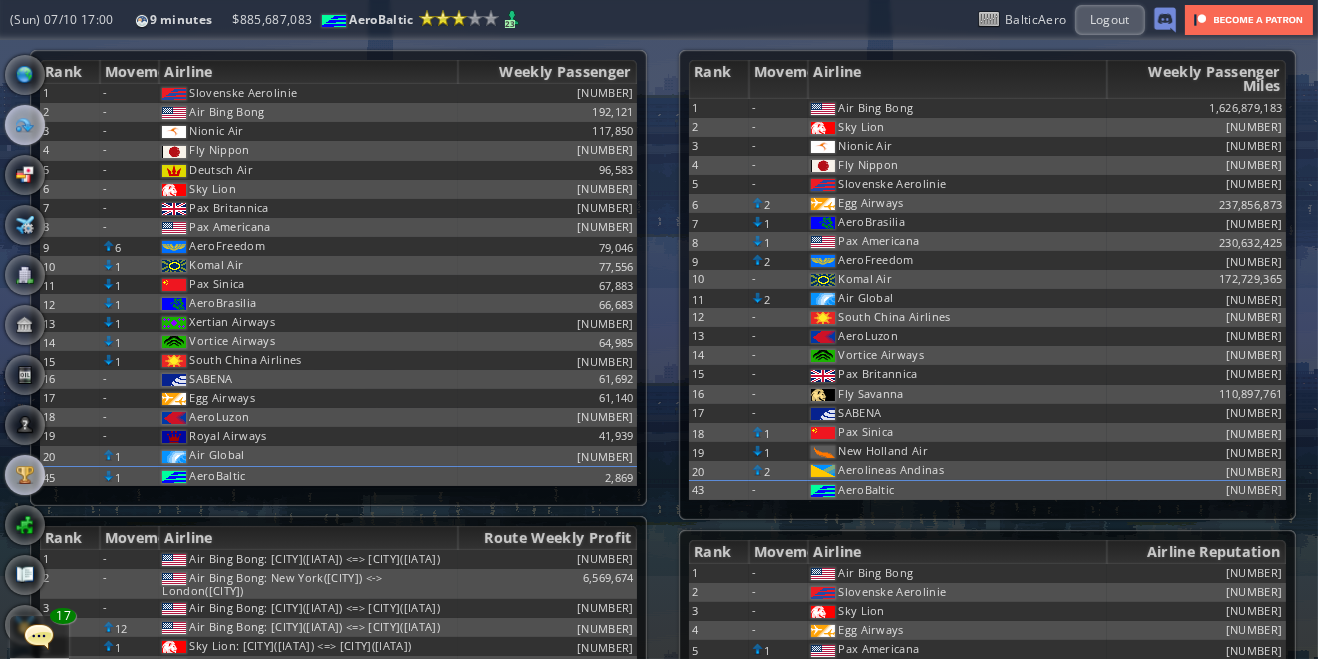 click at bounding box center (25, 125) 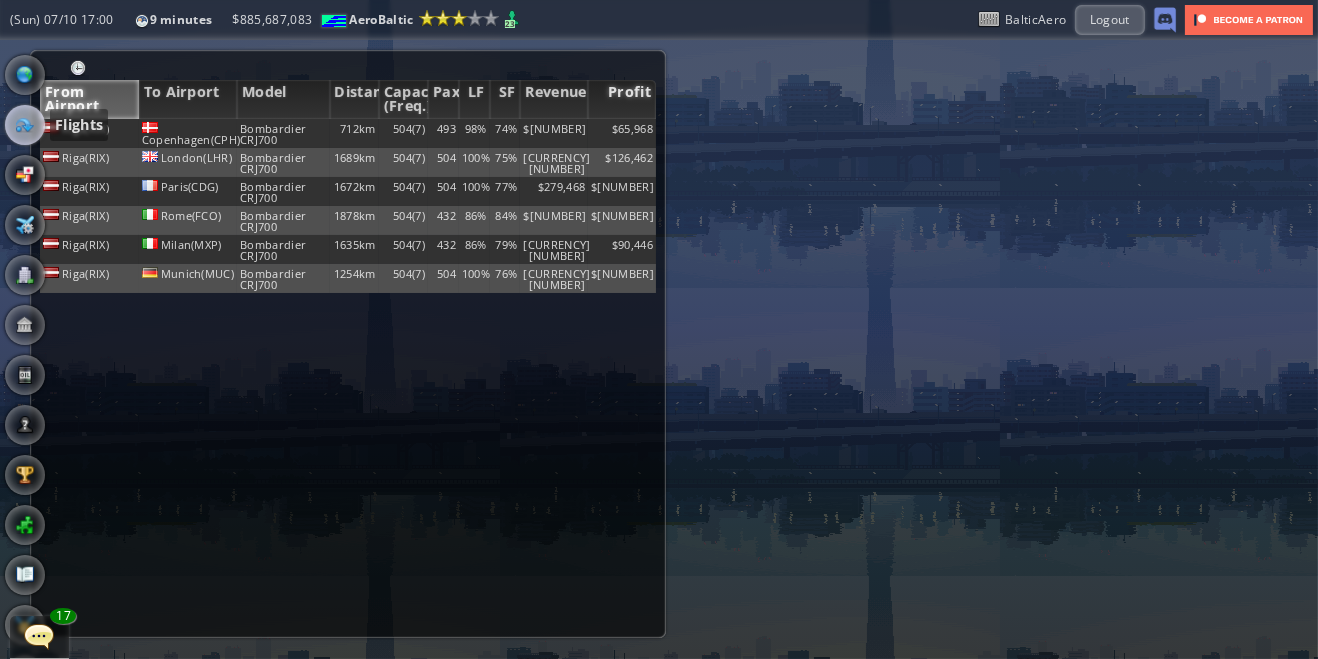 click on "Profit" at bounding box center (622, 99) 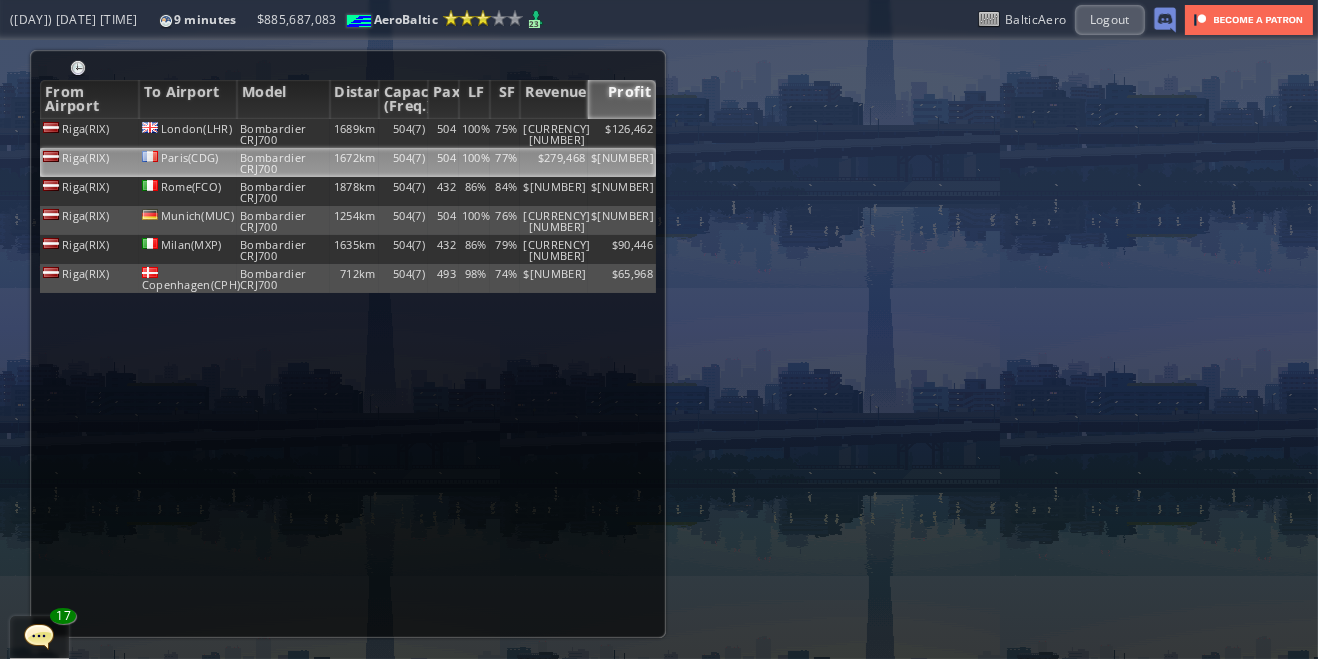 click on "Riga(RIX)" at bounding box center [89, 133] 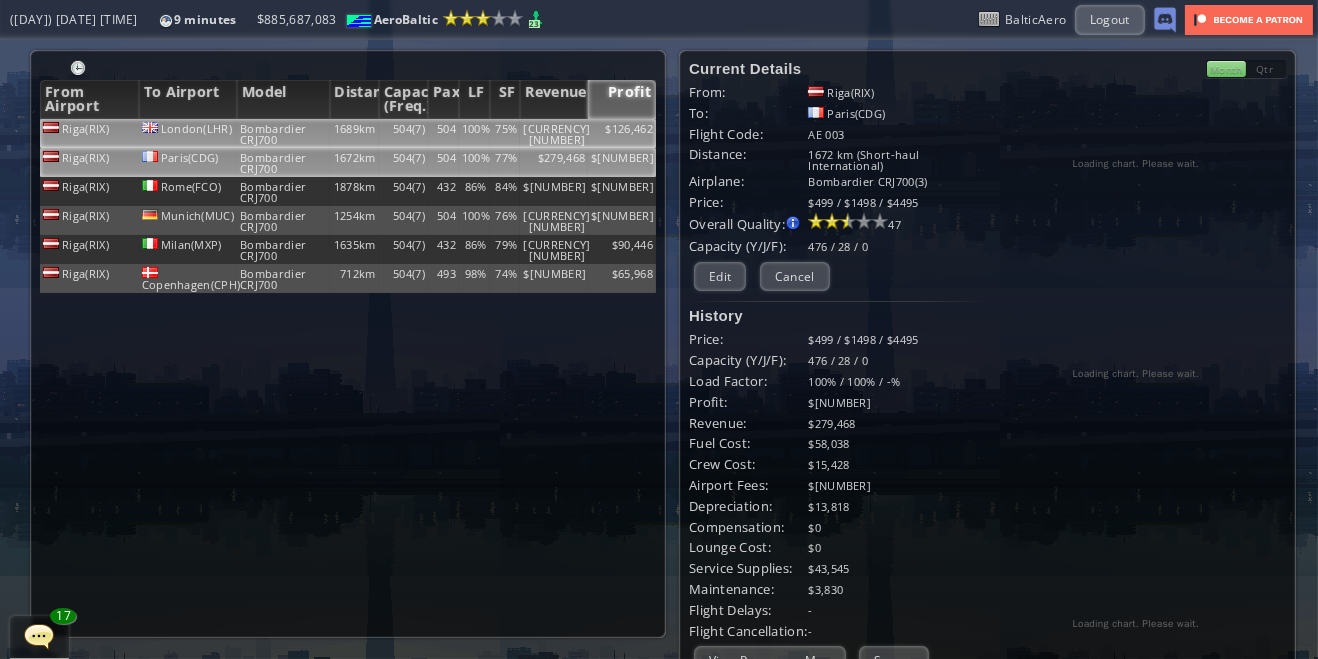 click on "Riga(RIX)" at bounding box center (89, 133) 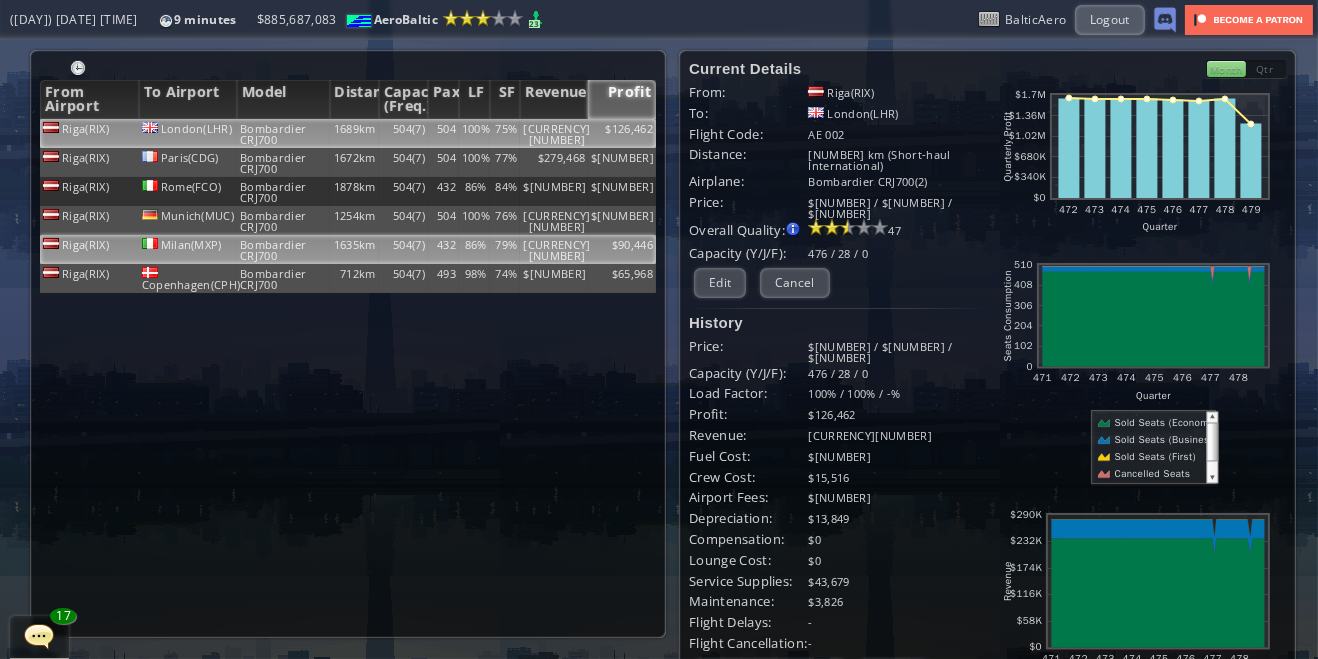 click on "Riga(RIX)" at bounding box center [89, 133] 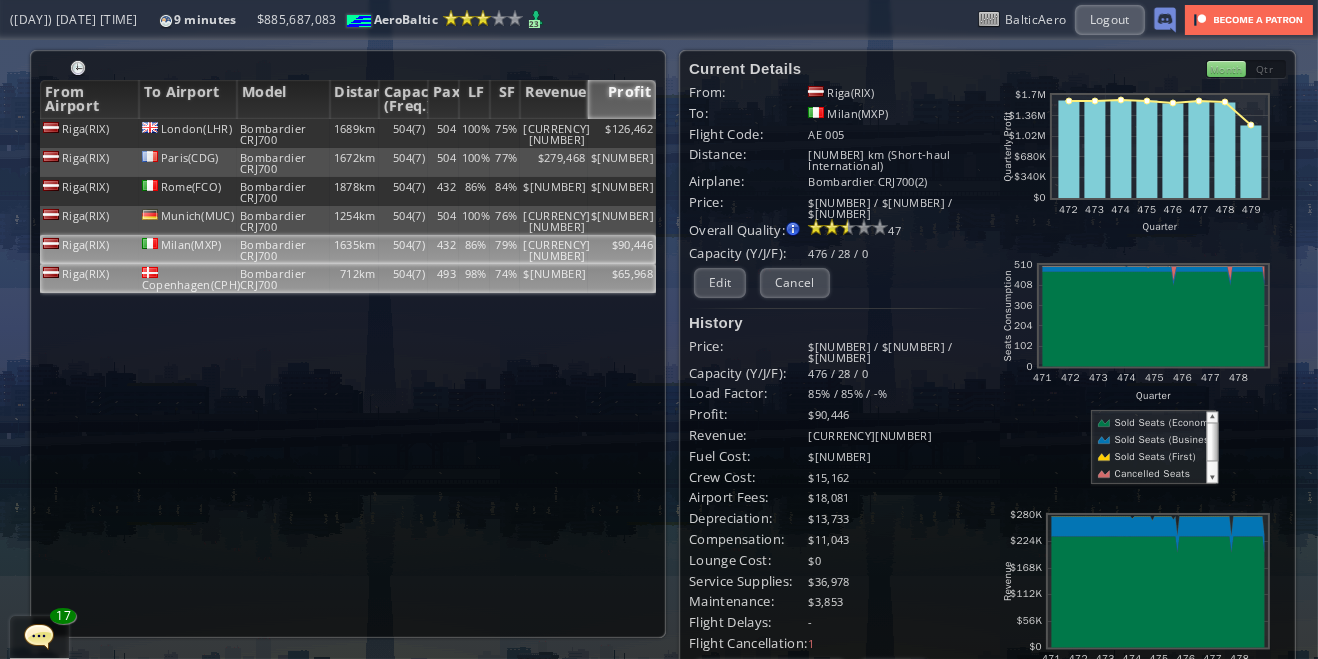 click on "Riga(RIX)" at bounding box center [89, 133] 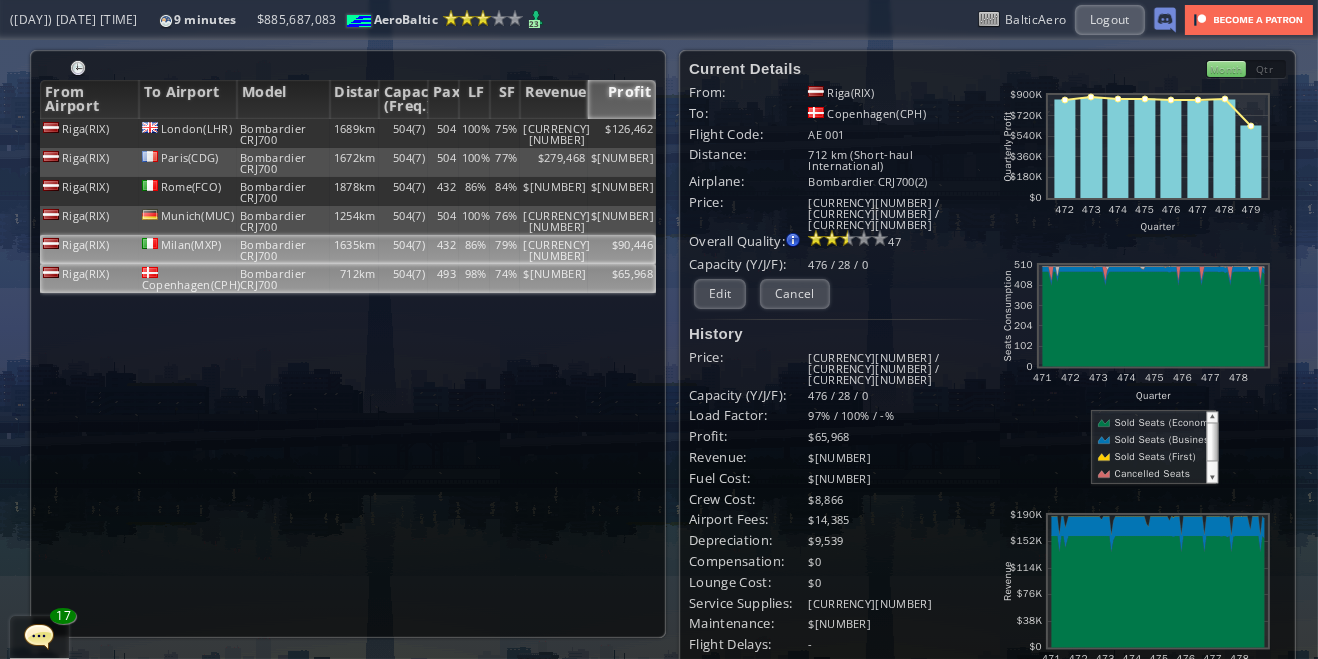 click on "Riga(RIX)" at bounding box center [89, 133] 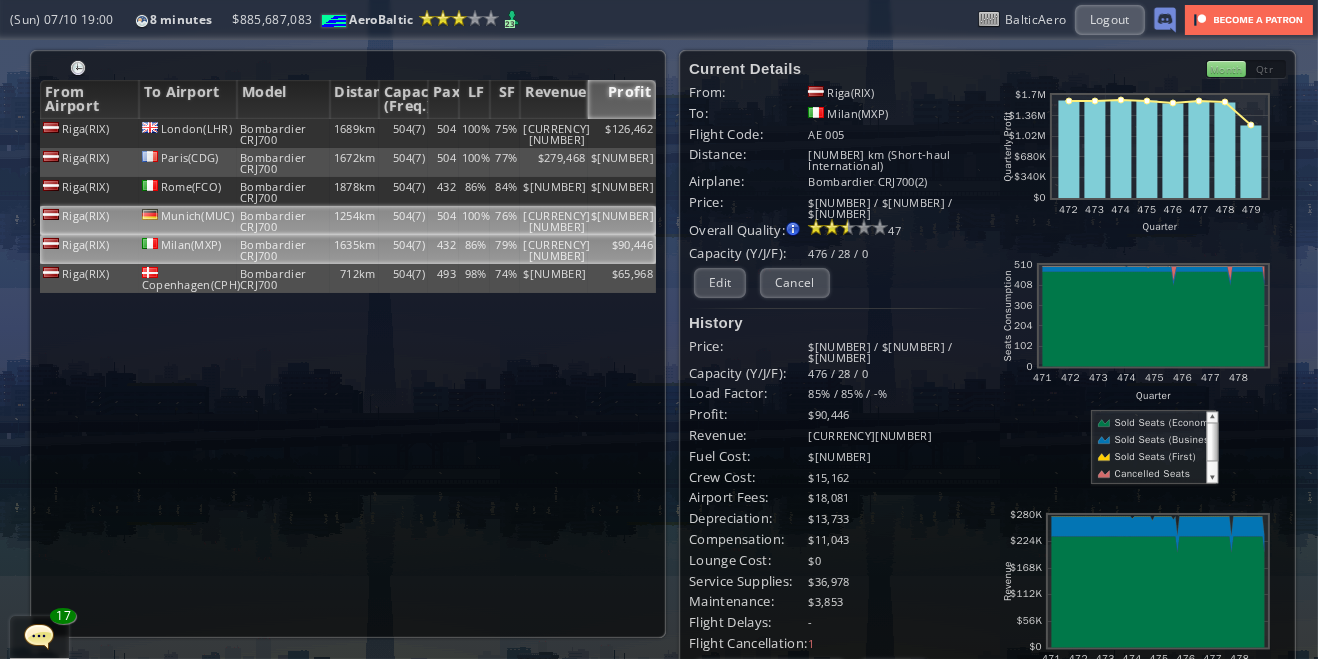 click on "Riga(RIX)" at bounding box center (89, 133) 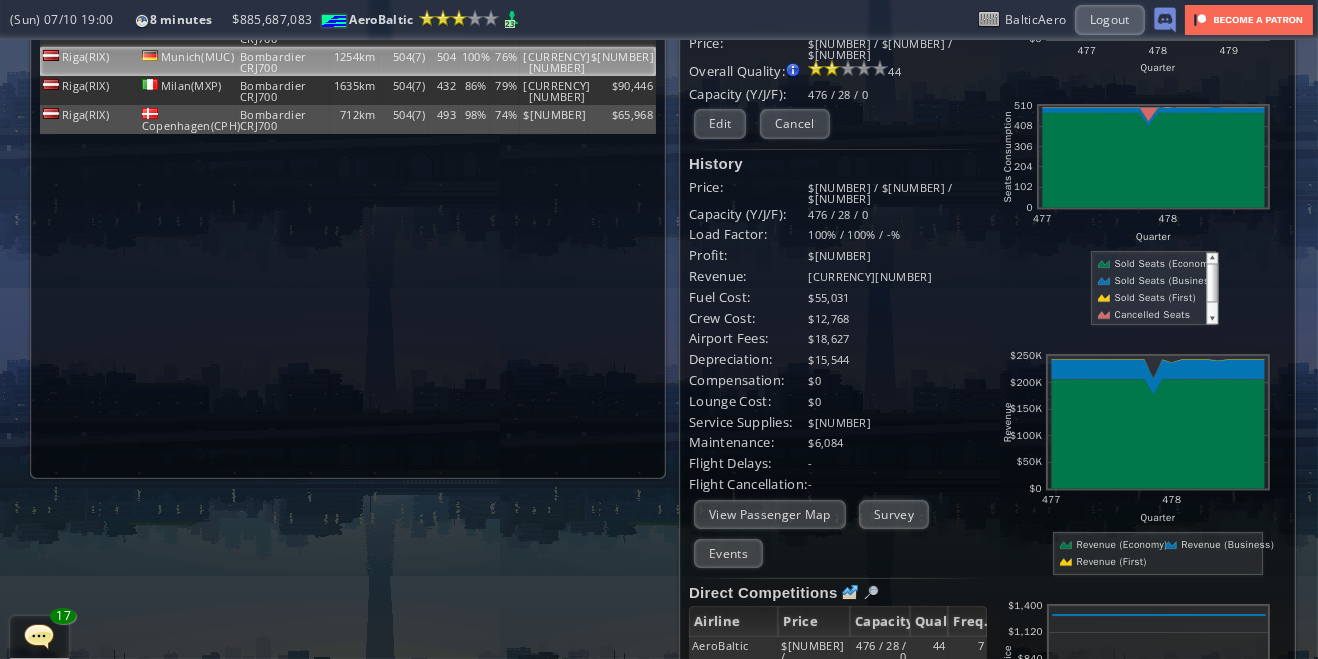 scroll, scrollTop: 0, scrollLeft: 0, axis: both 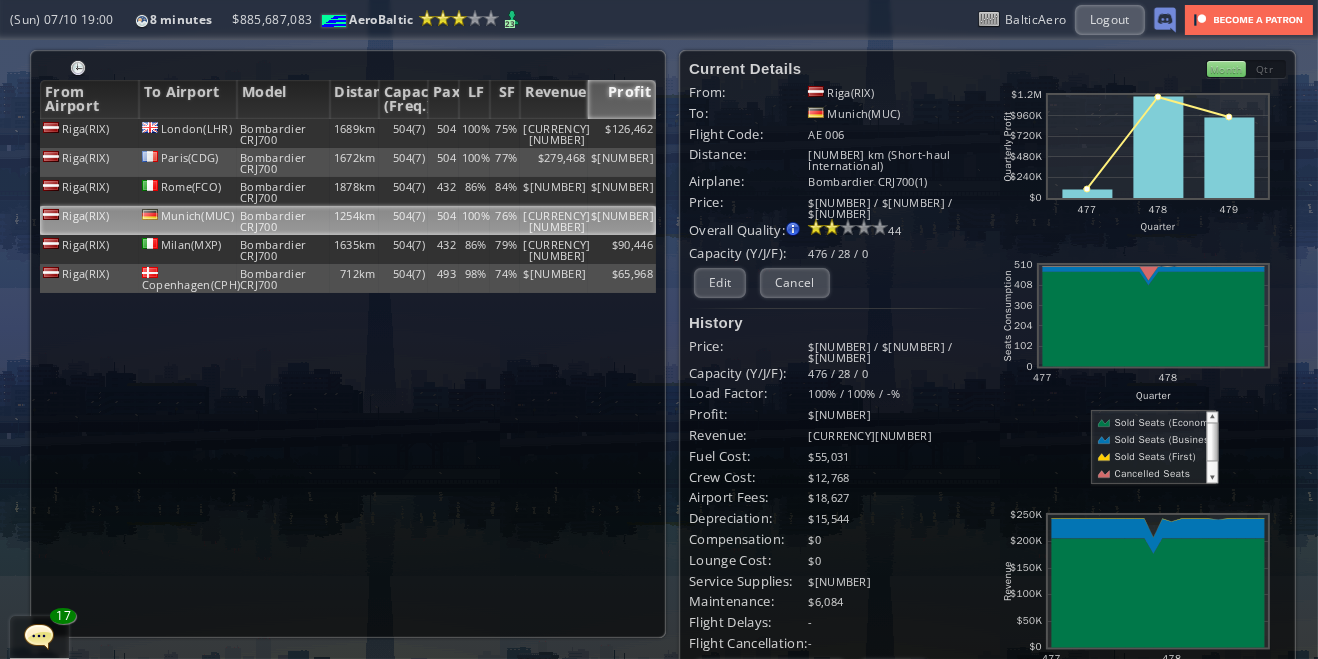 click at bounding box center (7, 329) 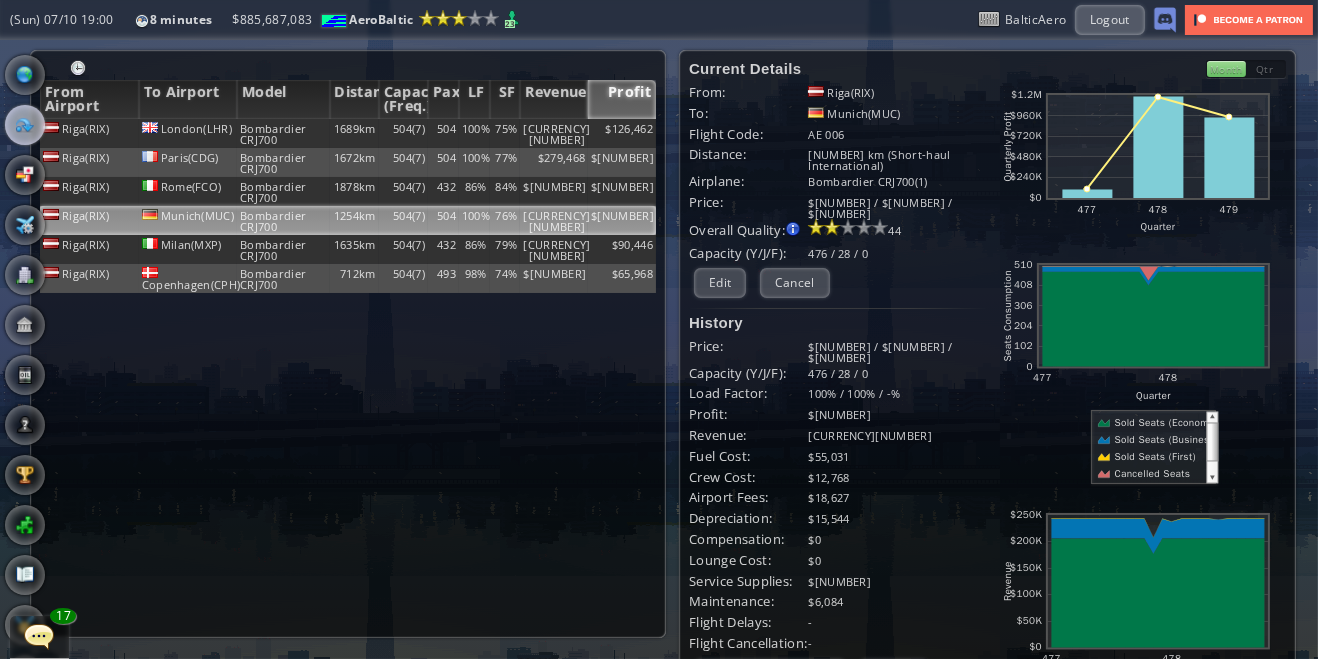 click at bounding box center [25, 75] 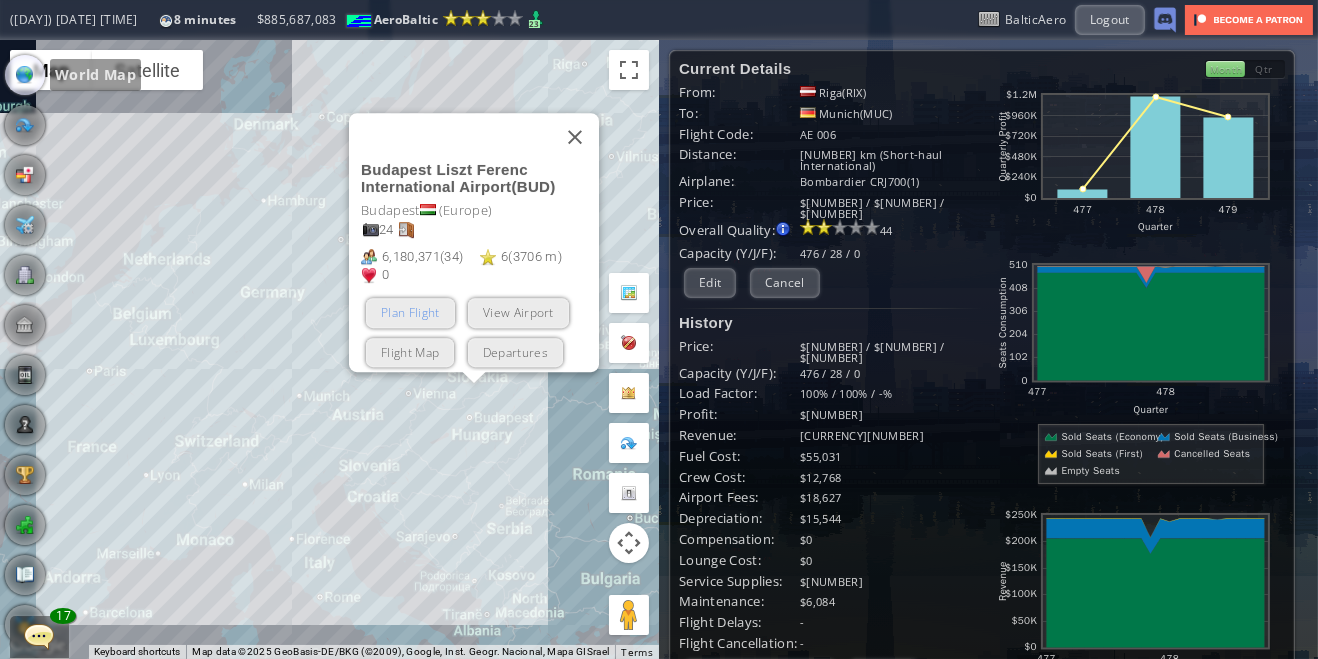 click on "Plan Flight" at bounding box center (410, 312) 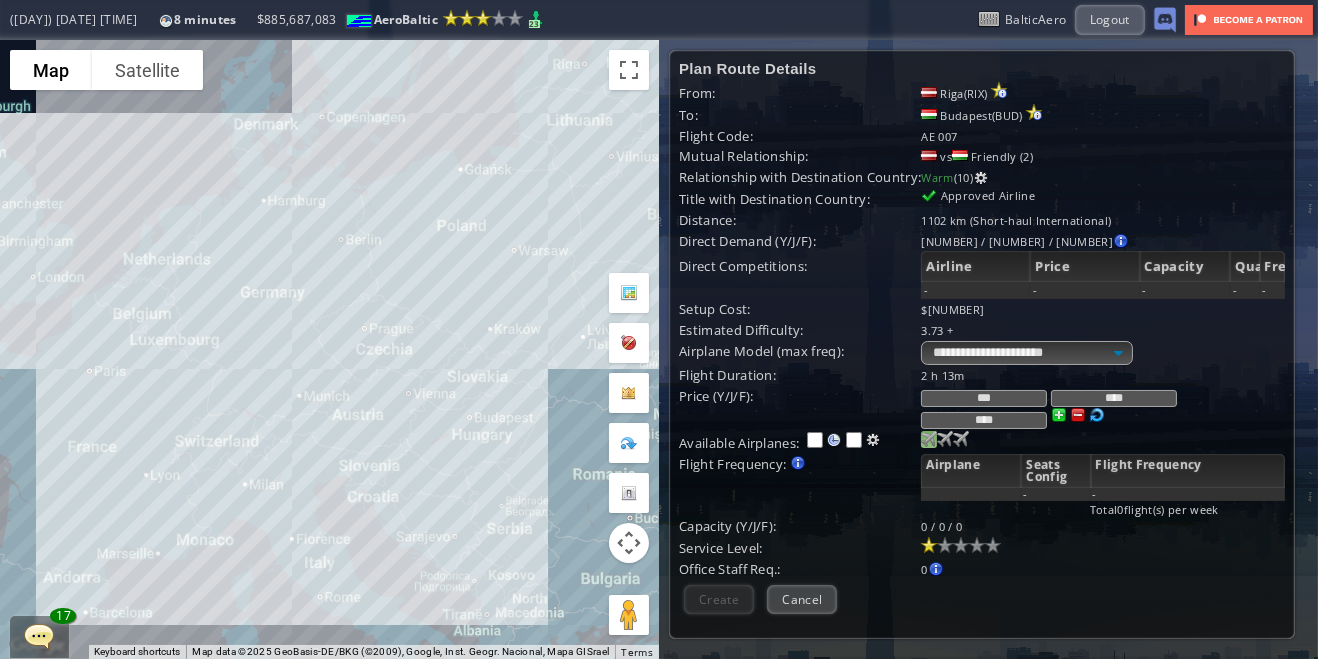 click at bounding box center [929, 439] 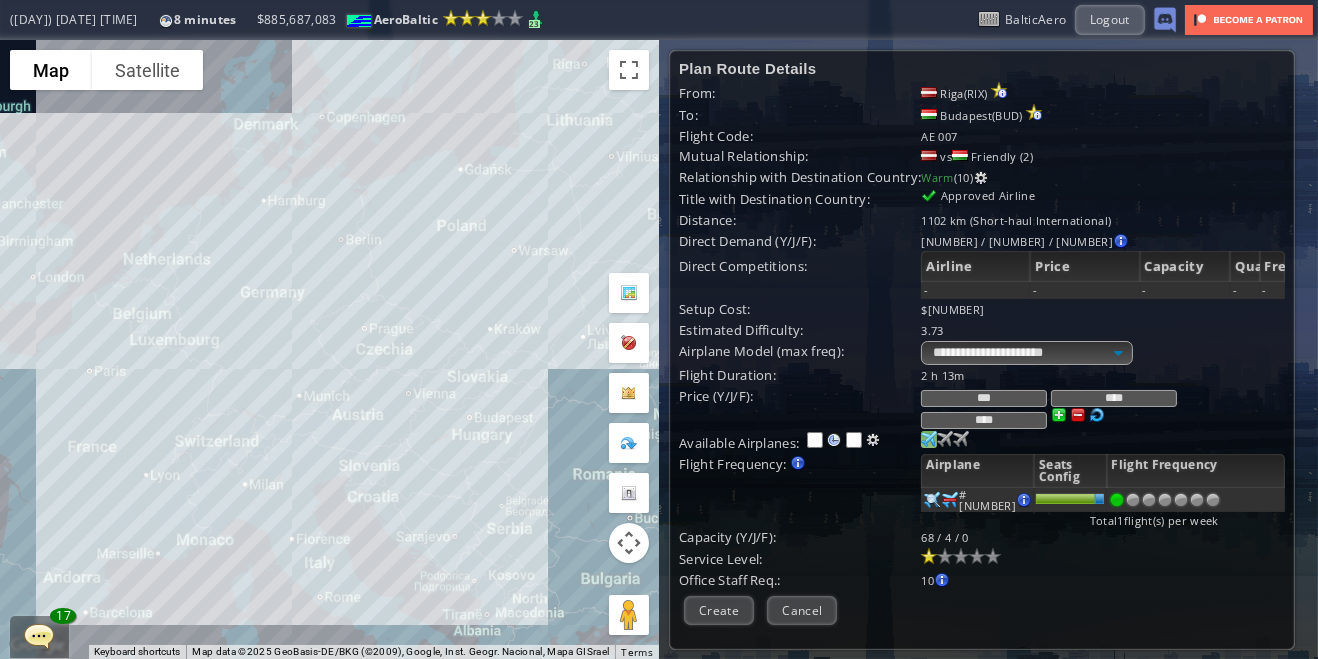 click at bounding box center [1213, 500] 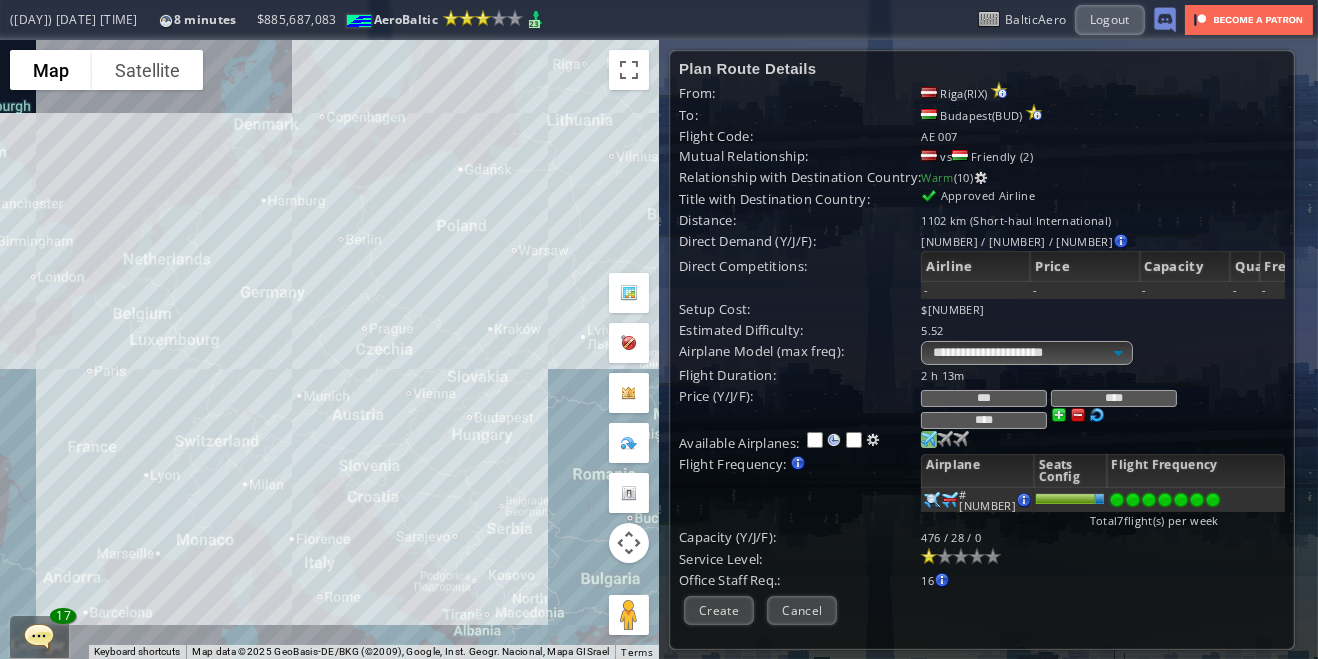click at bounding box center (961, 556) 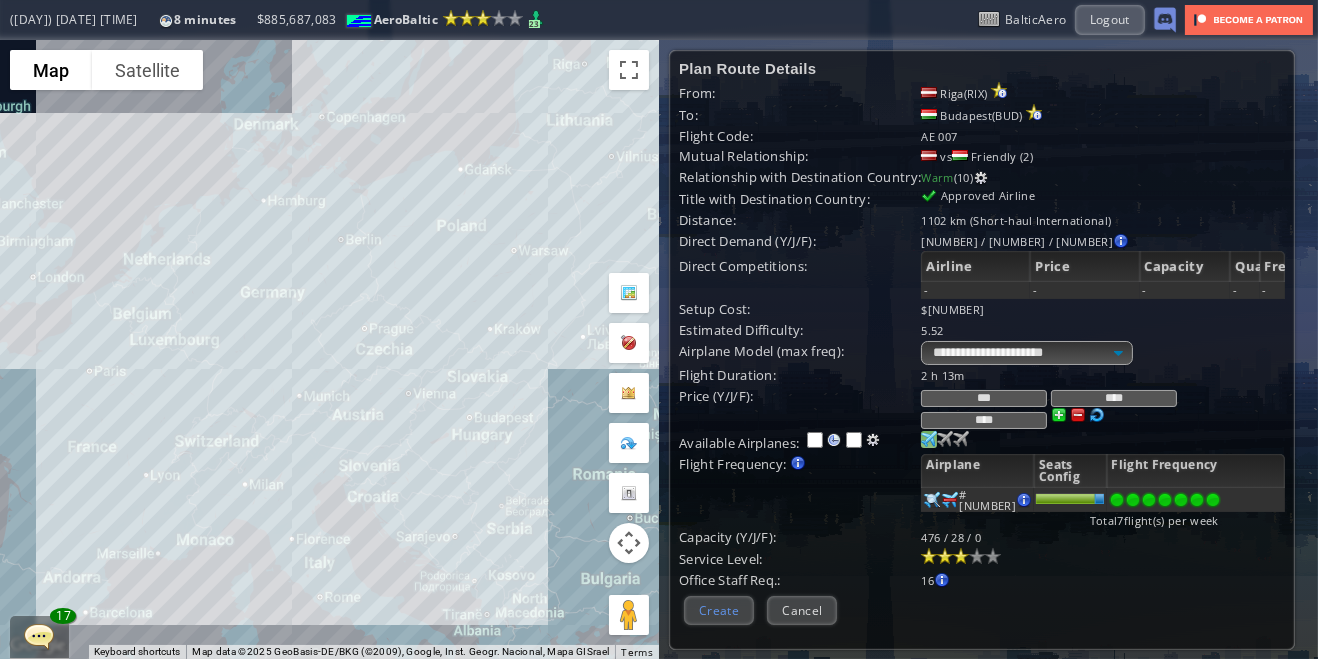 click on "Create" at bounding box center [719, 610] 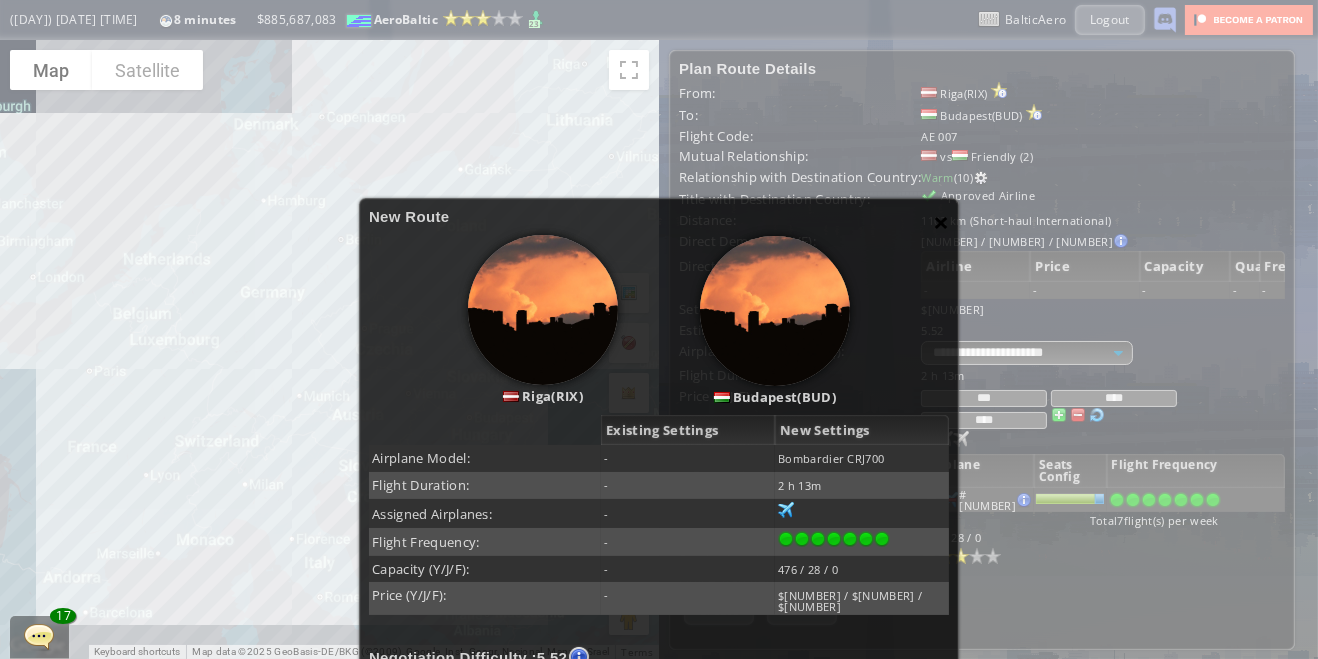 click on "×" at bounding box center (941, 222) 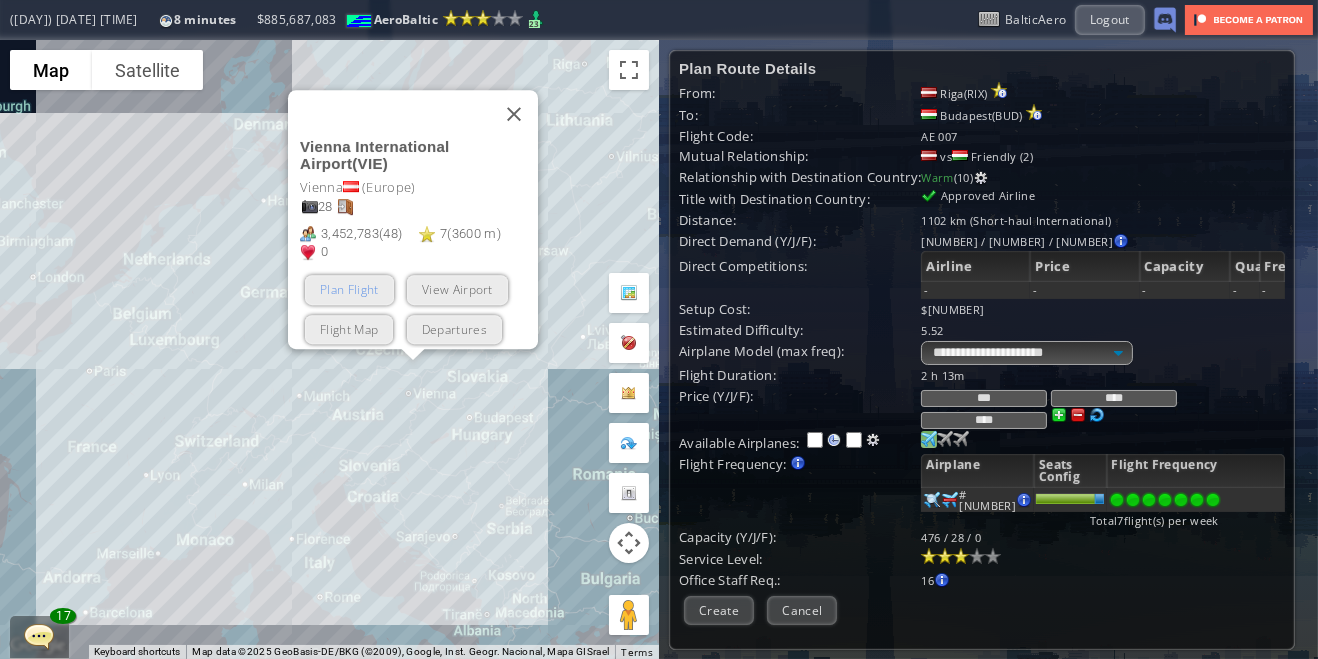 click on "Plan Flight" at bounding box center (349, 289) 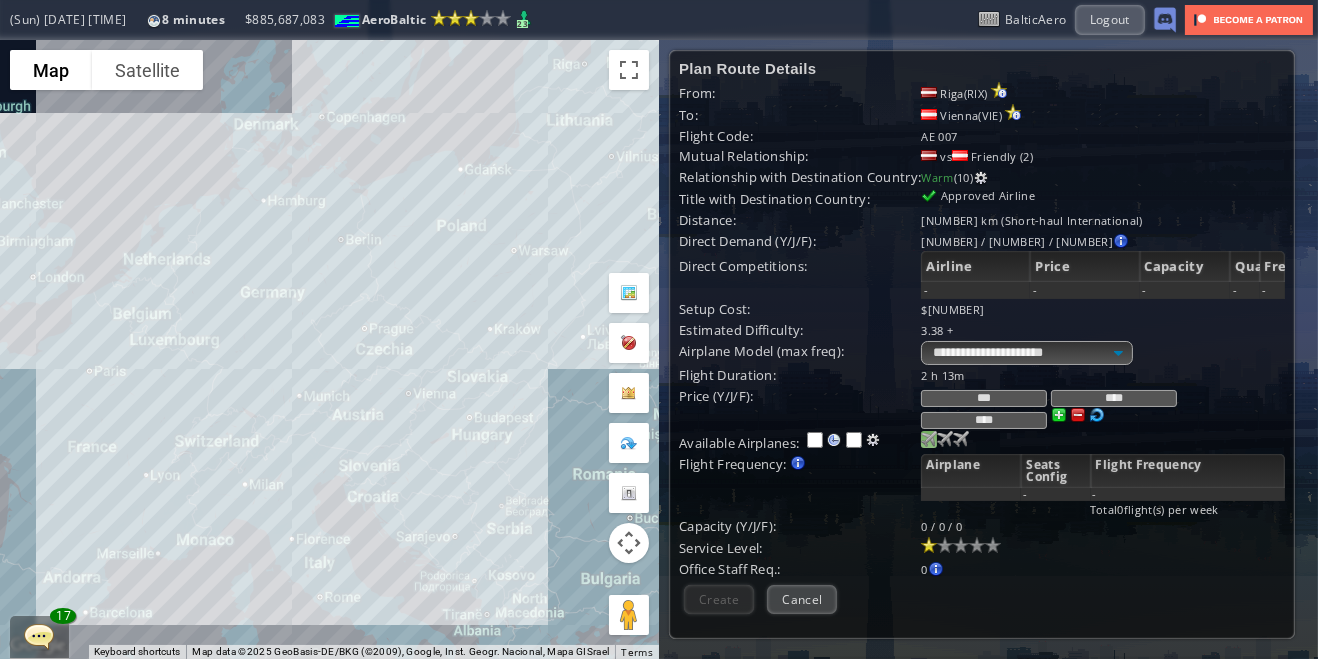 click at bounding box center [929, 439] 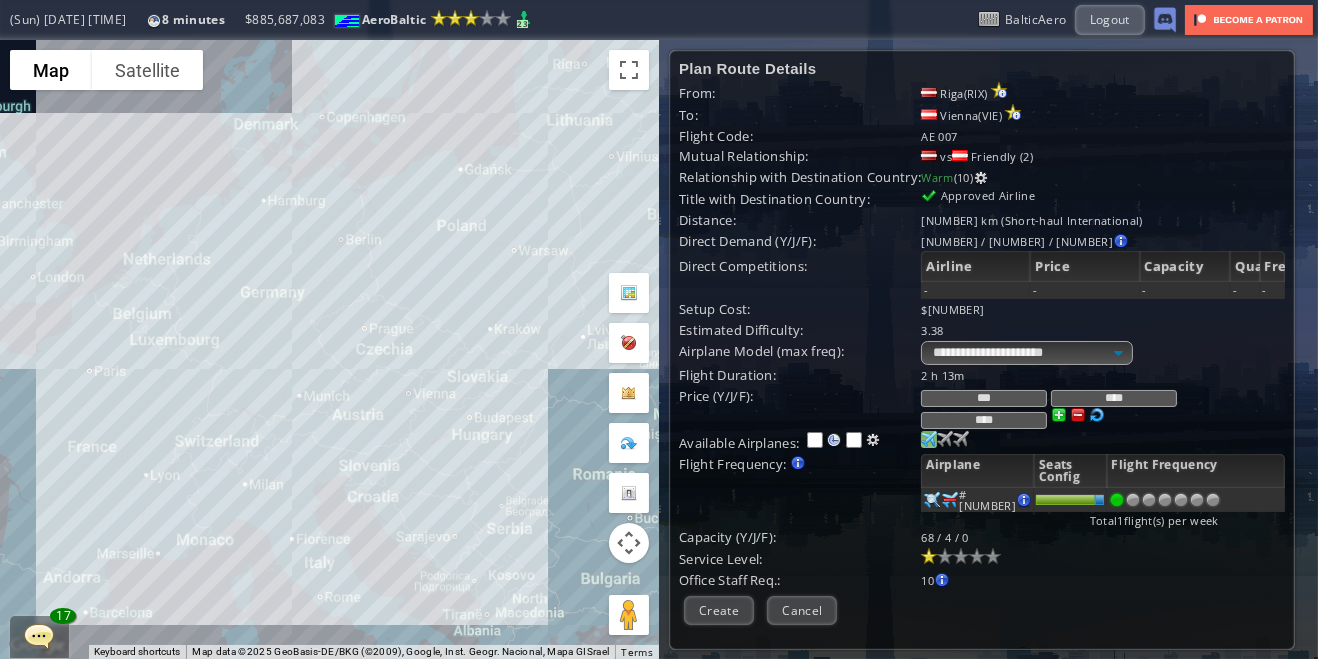 click at bounding box center (1213, 500) 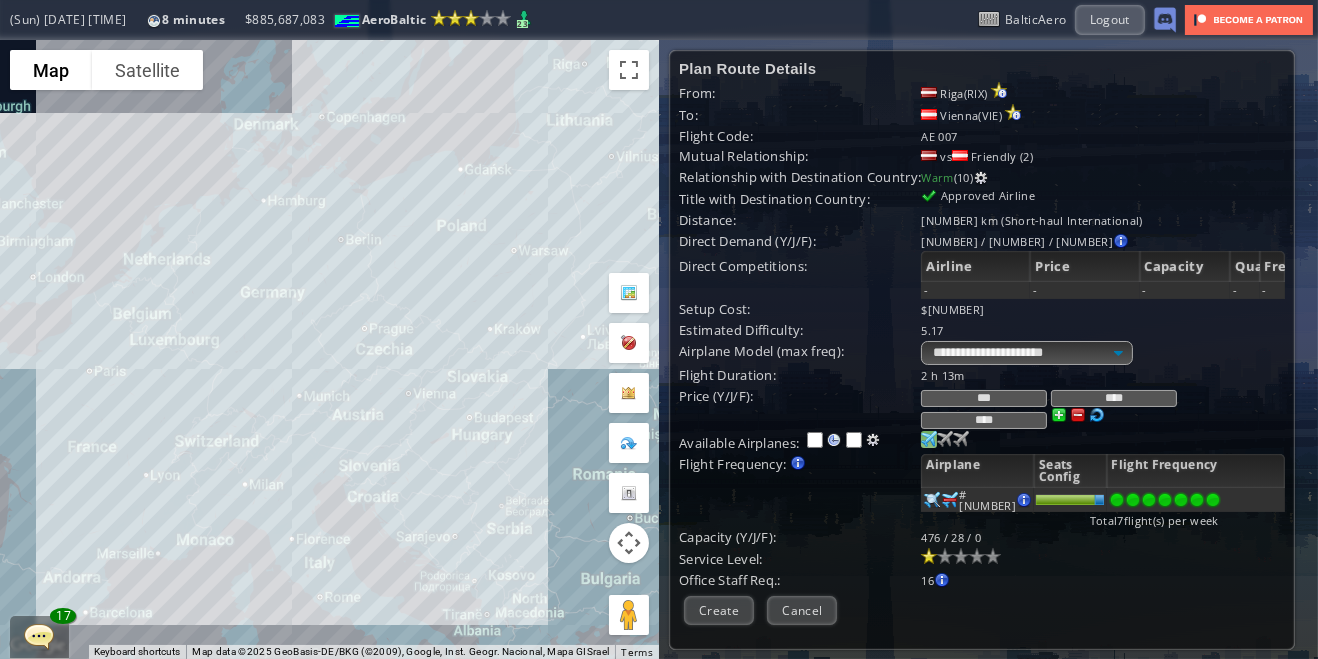 click at bounding box center (961, 556) 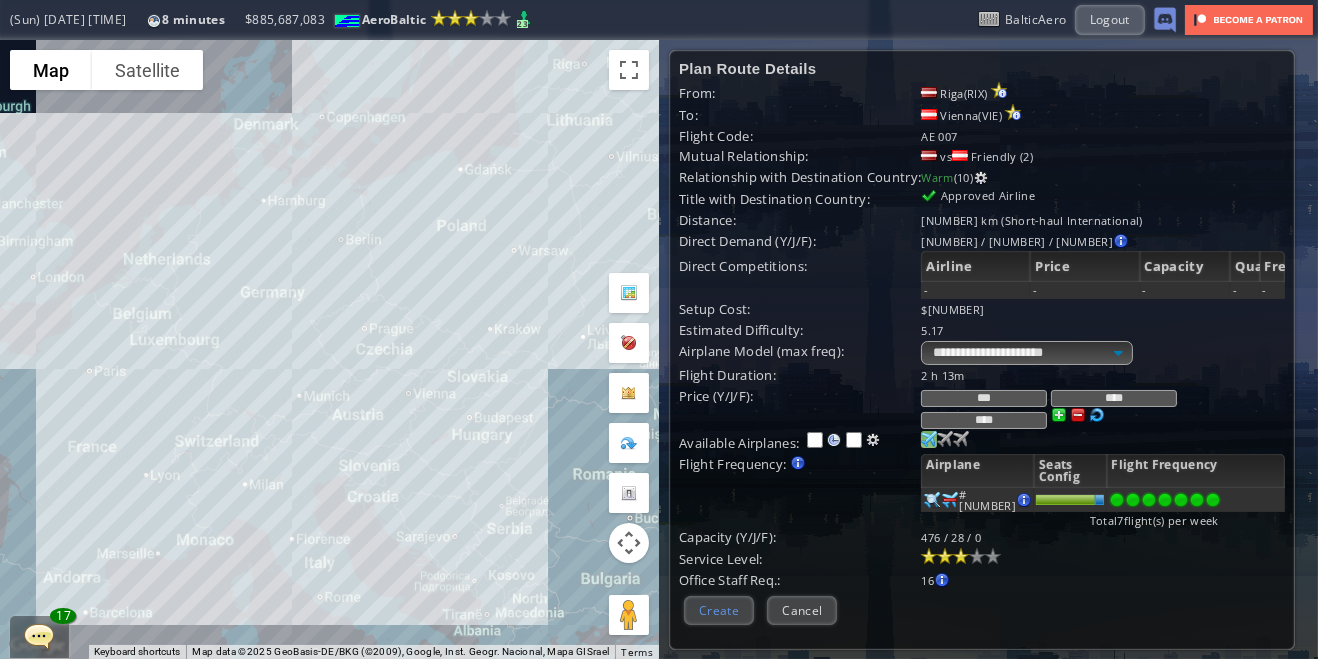 click on "Create" at bounding box center (719, 610) 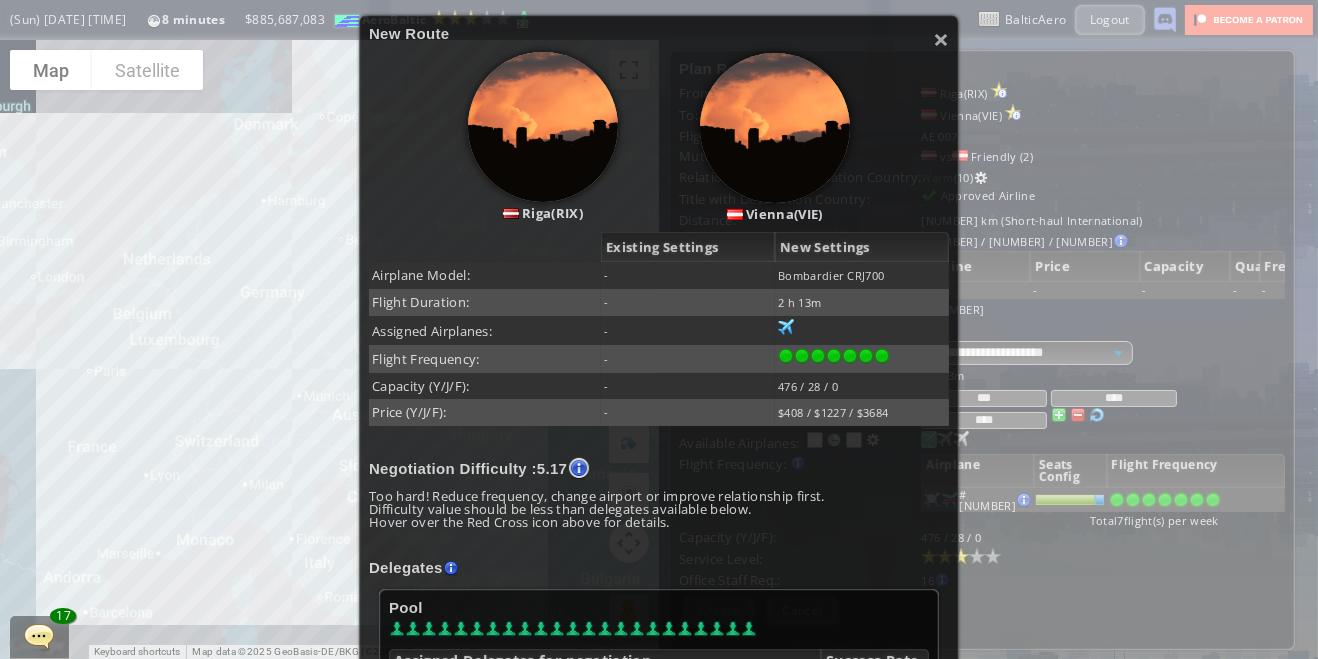 scroll, scrollTop: 289, scrollLeft: 0, axis: vertical 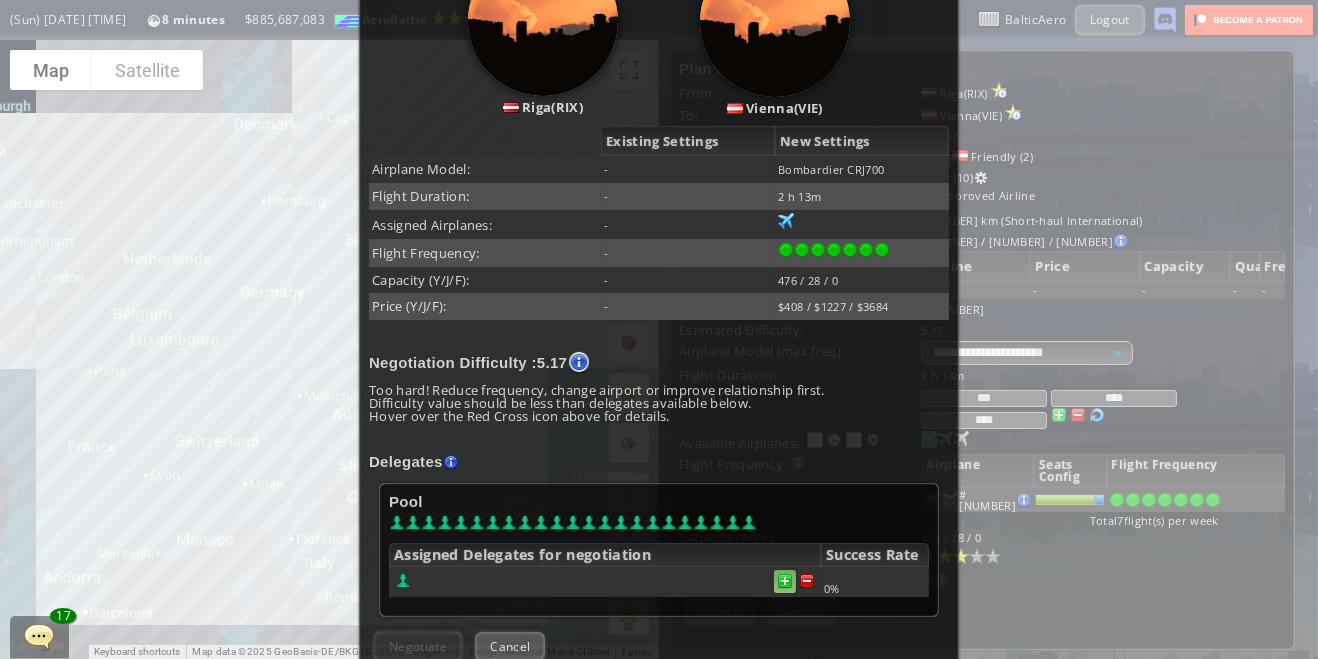 click at bounding box center [785, 581] 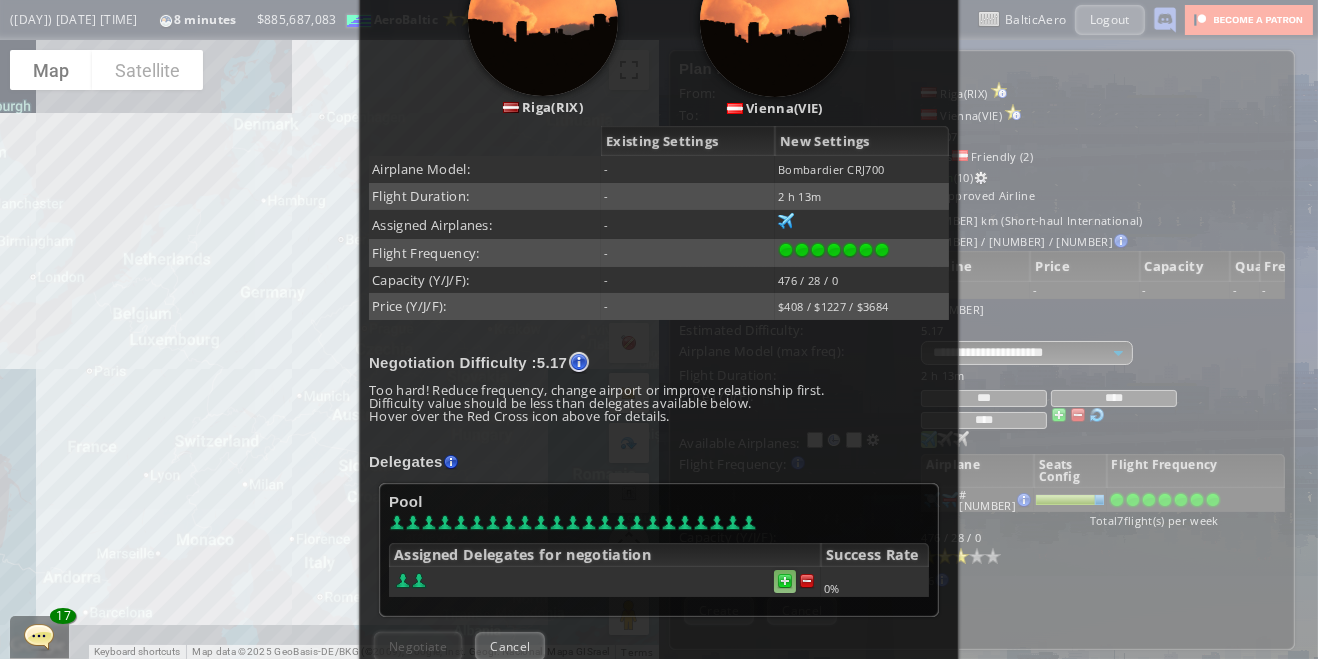 click at bounding box center [785, 581] 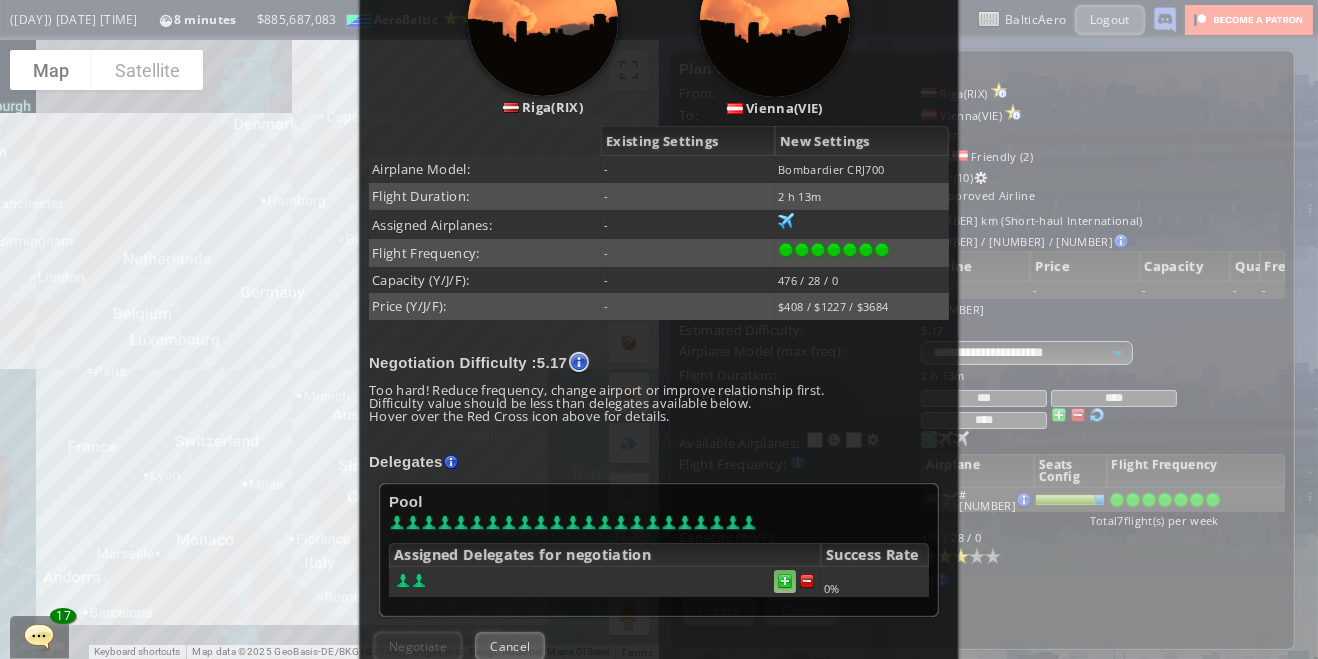 click at bounding box center (785, 581) 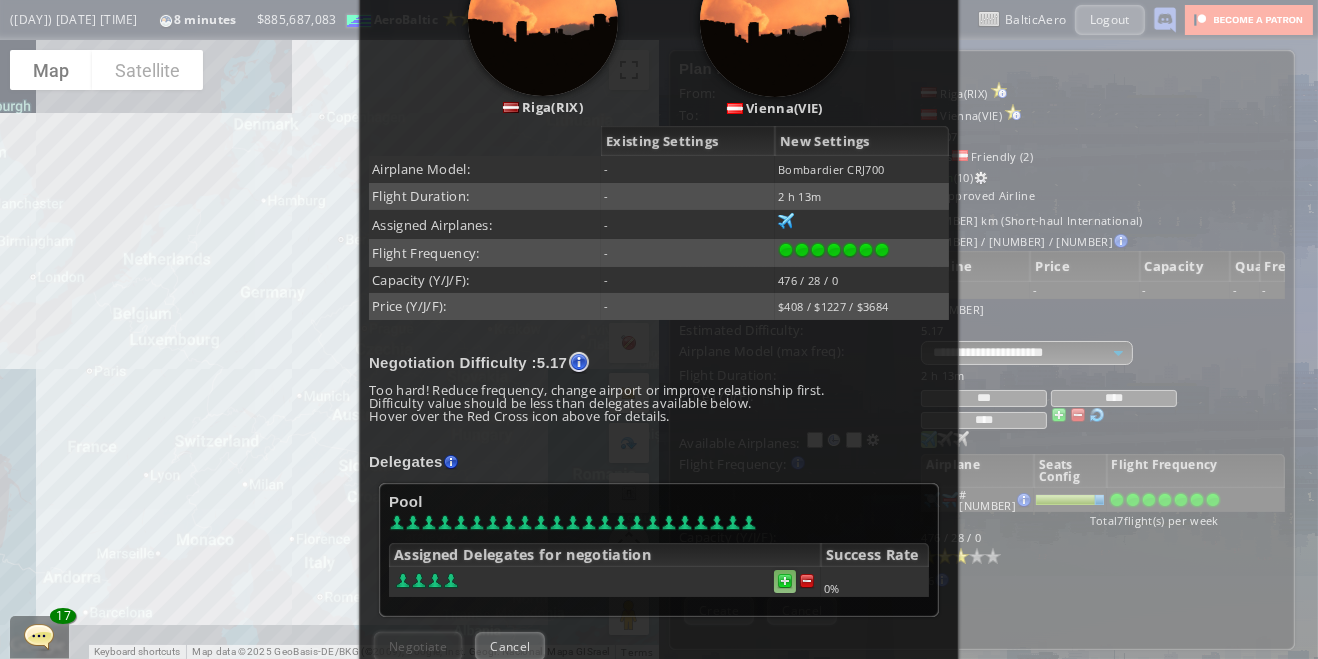 click at bounding box center (807, 581) 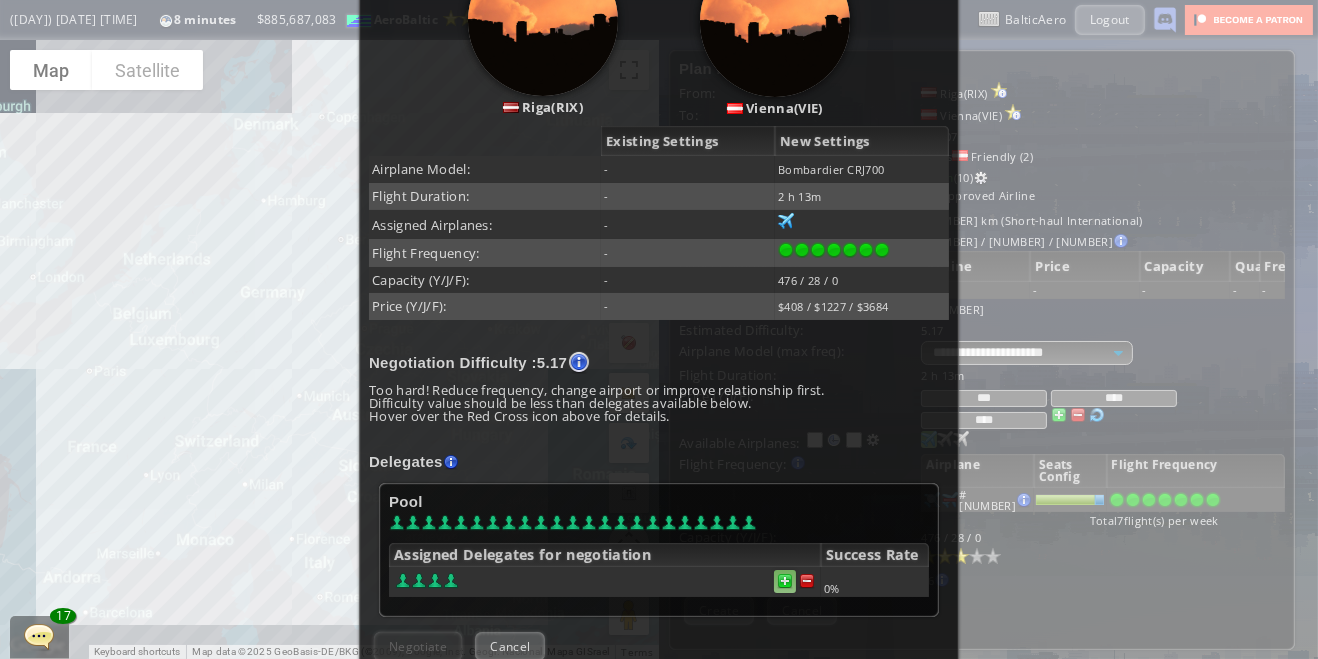 click at bounding box center [785, 581] 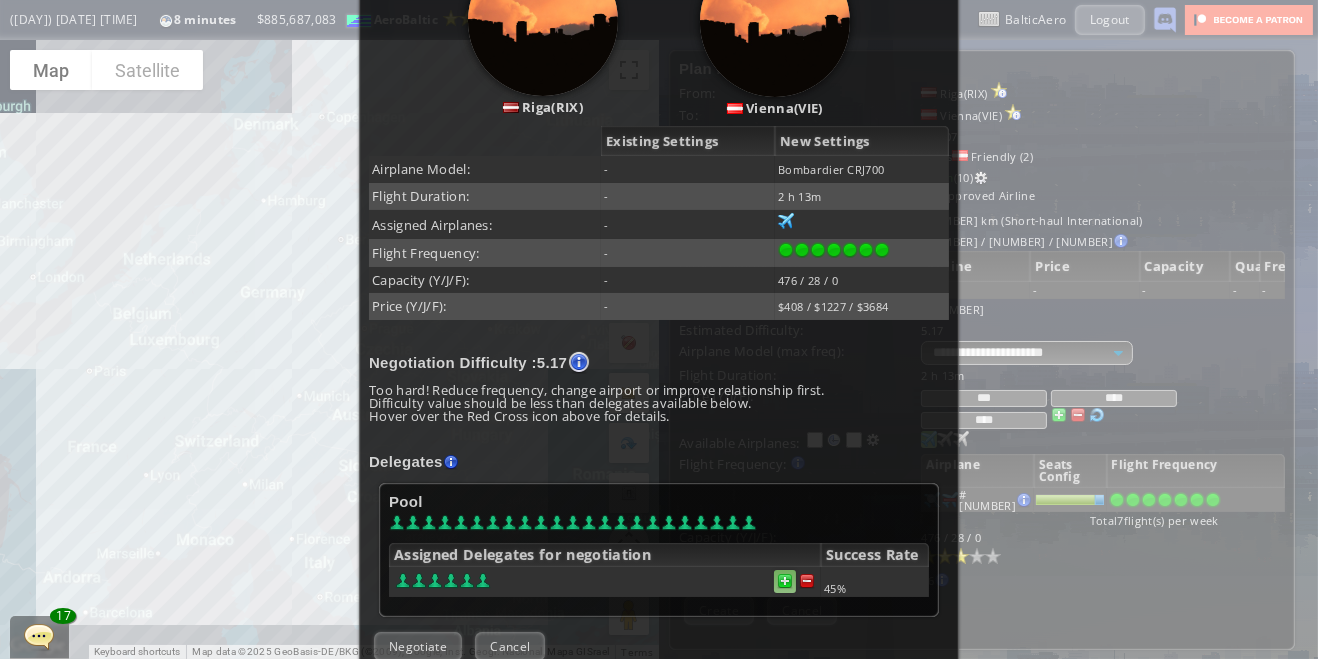 click at bounding box center [785, 581] 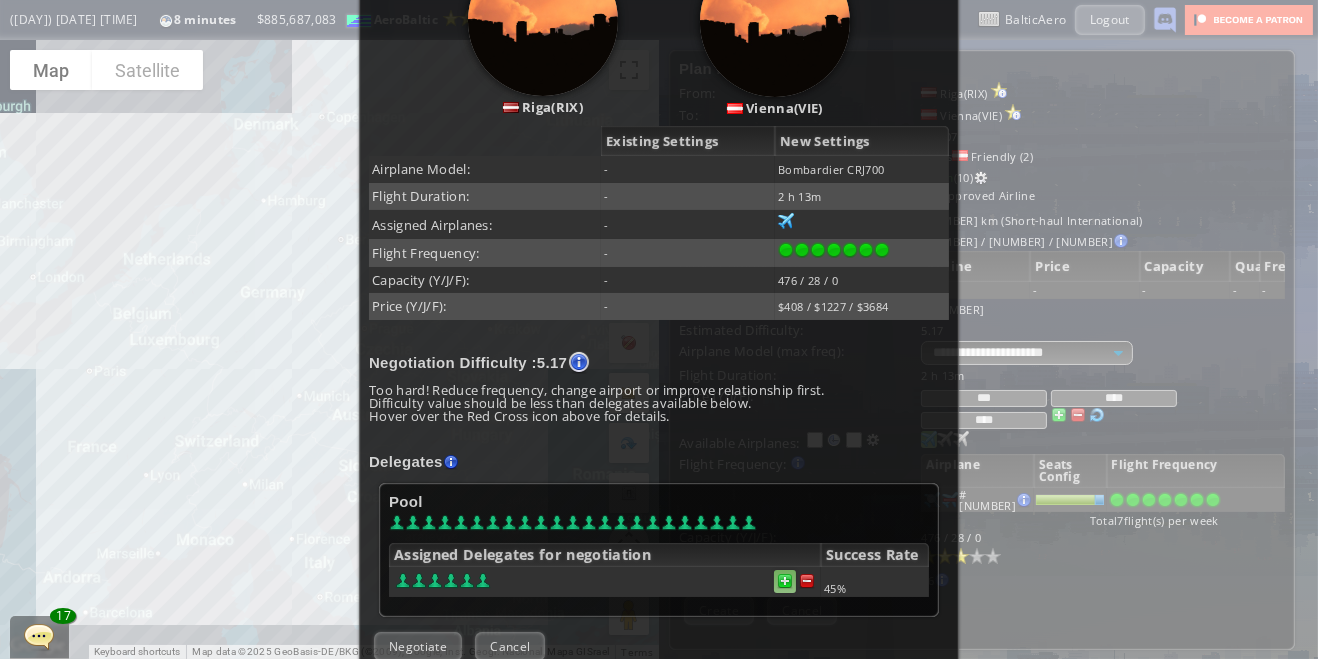 click at bounding box center (785, 581) 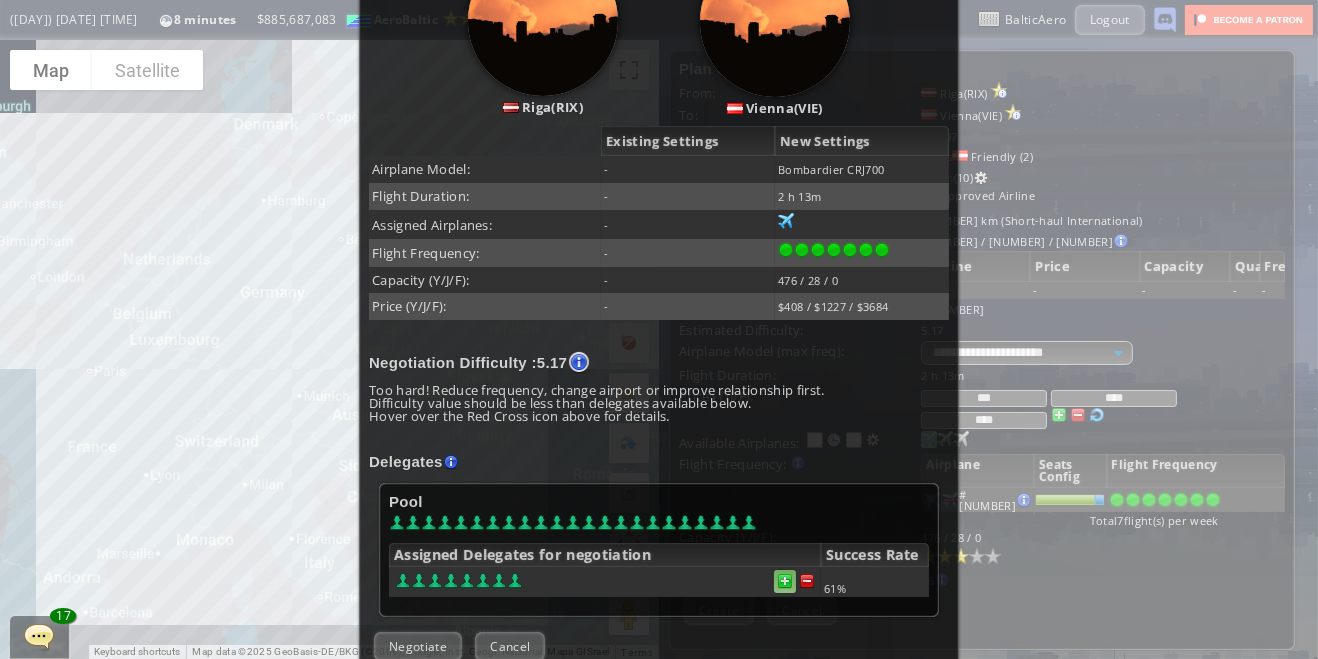 click at bounding box center (785, 581) 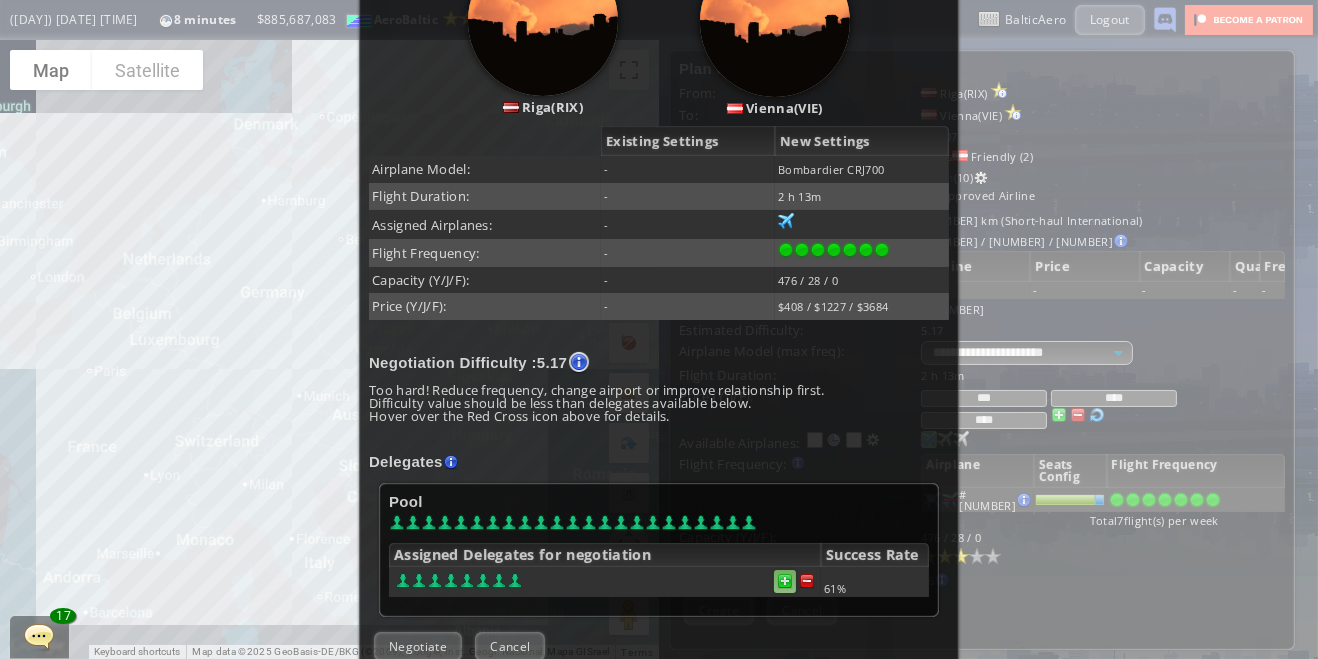 click at bounding box center [785, 581] 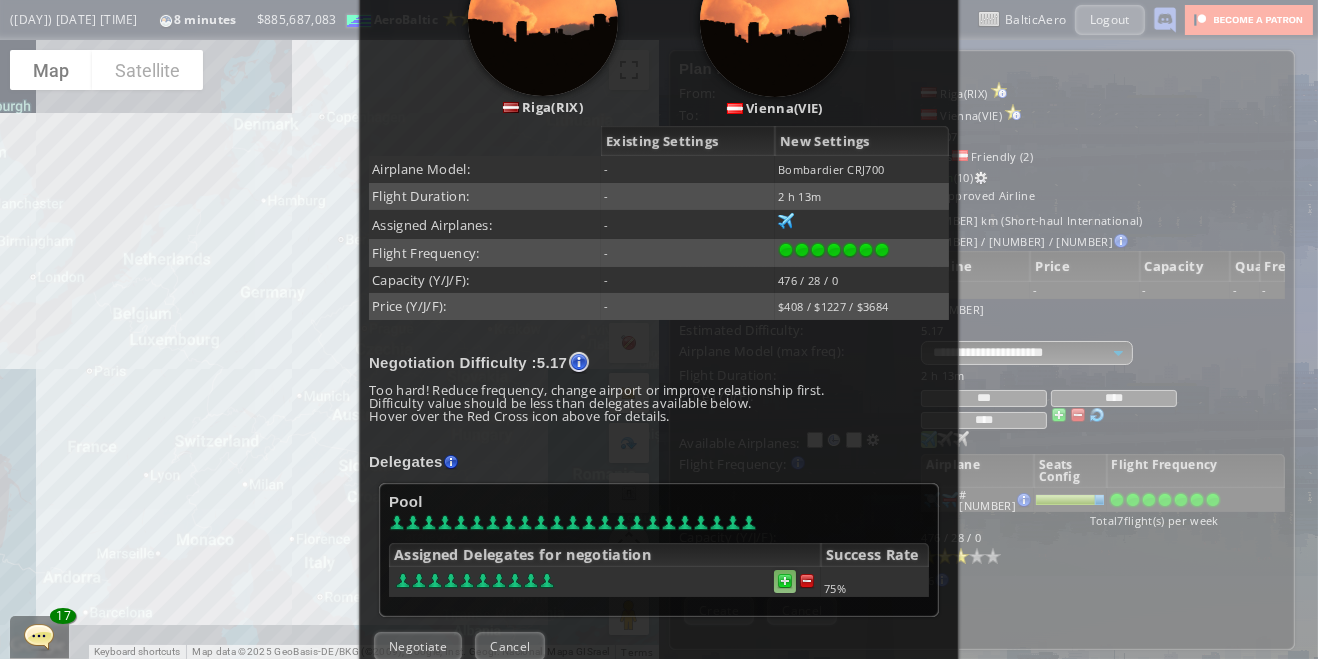 click at bounding box center (785, 581) 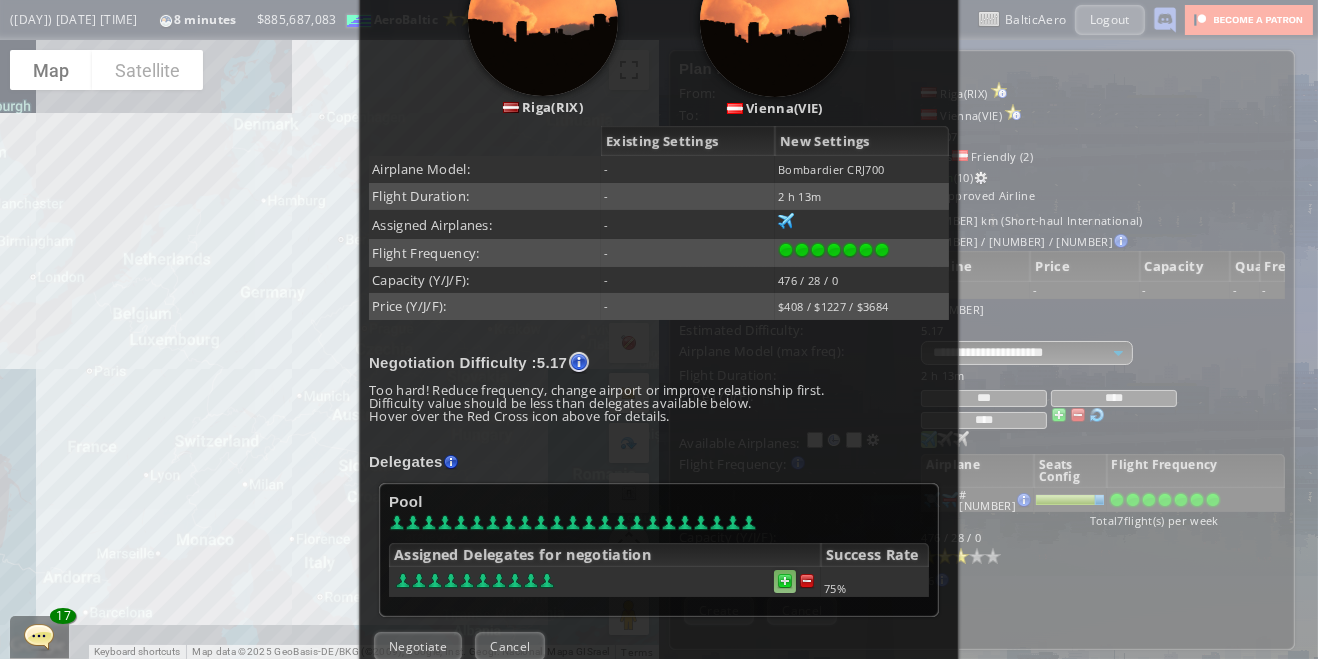 click at bounding box center (785, 581) 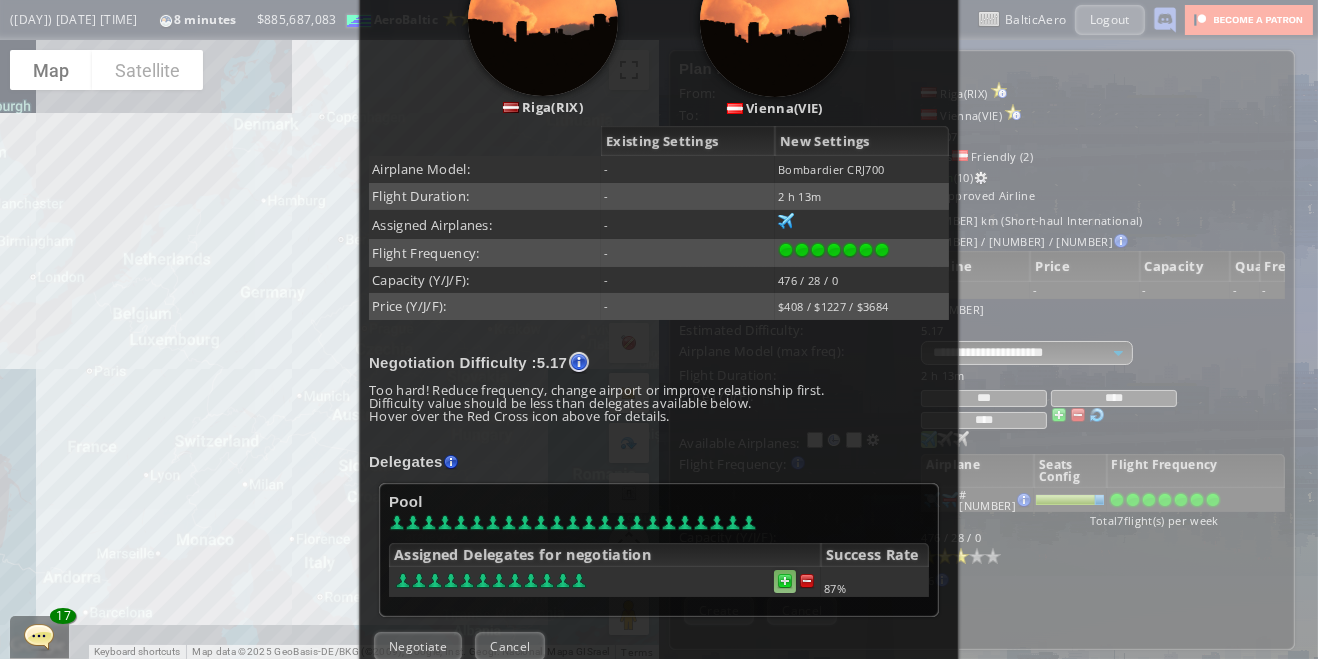 click at bounding box center [785, 581] 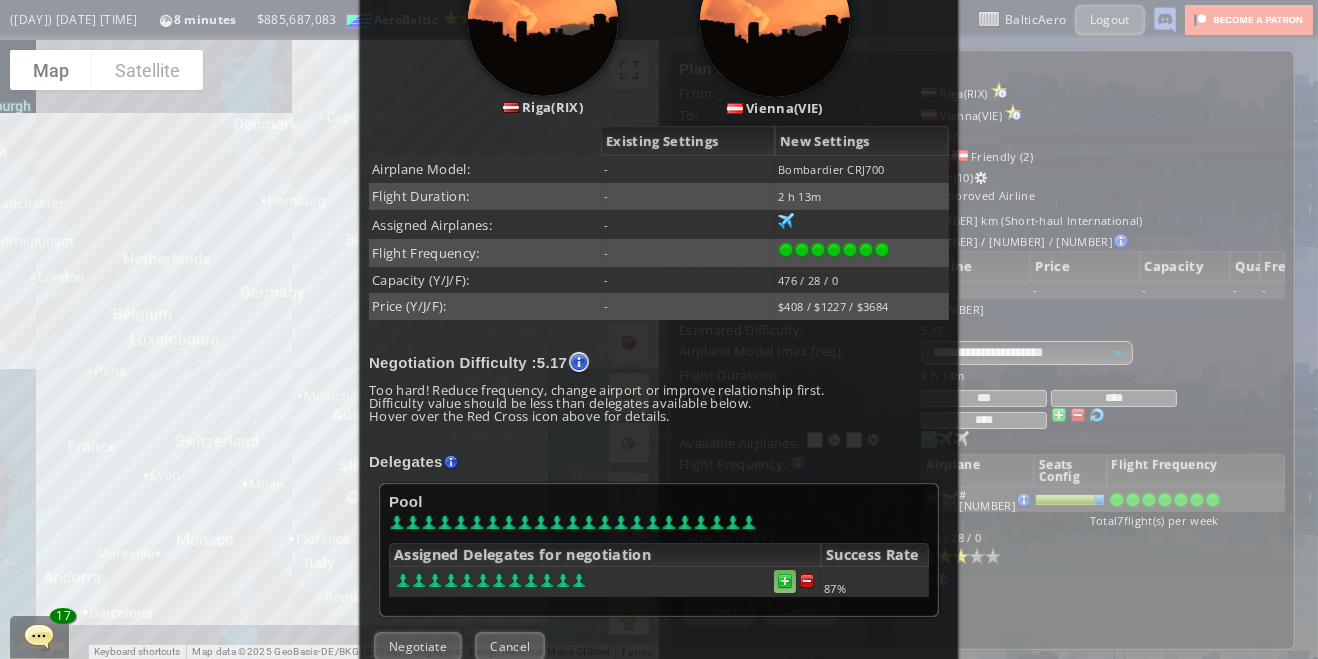 click at bounding box center (785, 581) 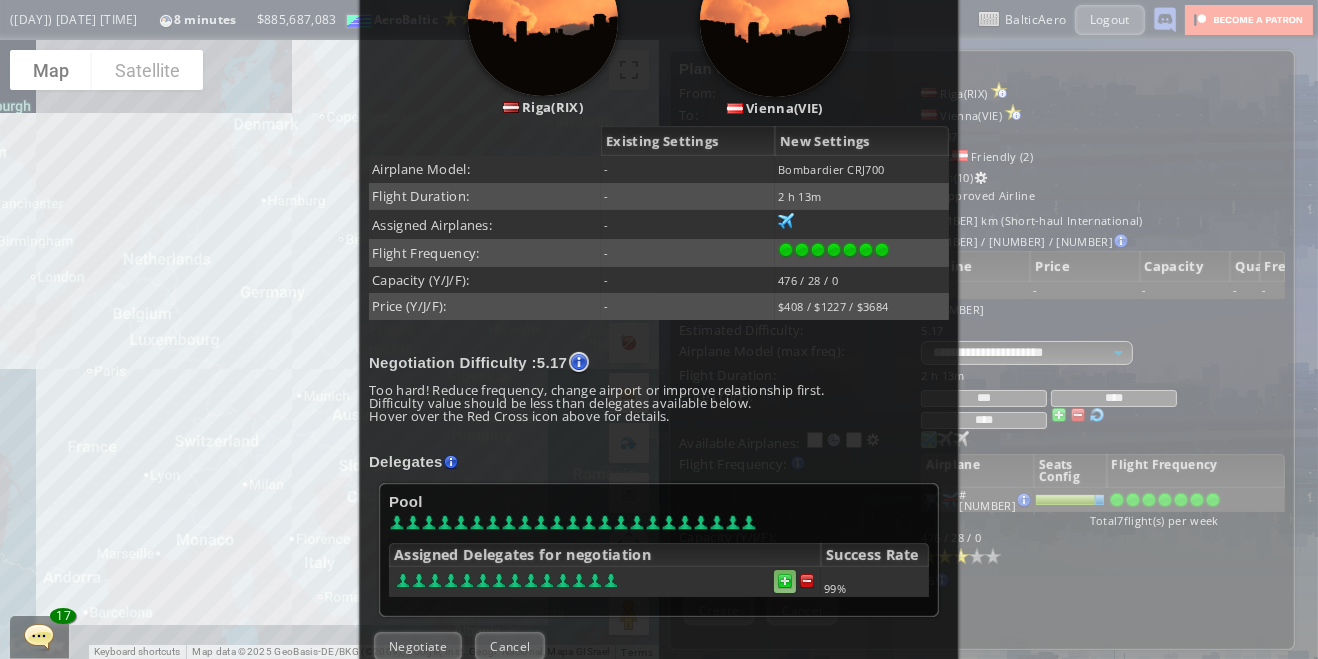 click at bounding box center [785, 581] 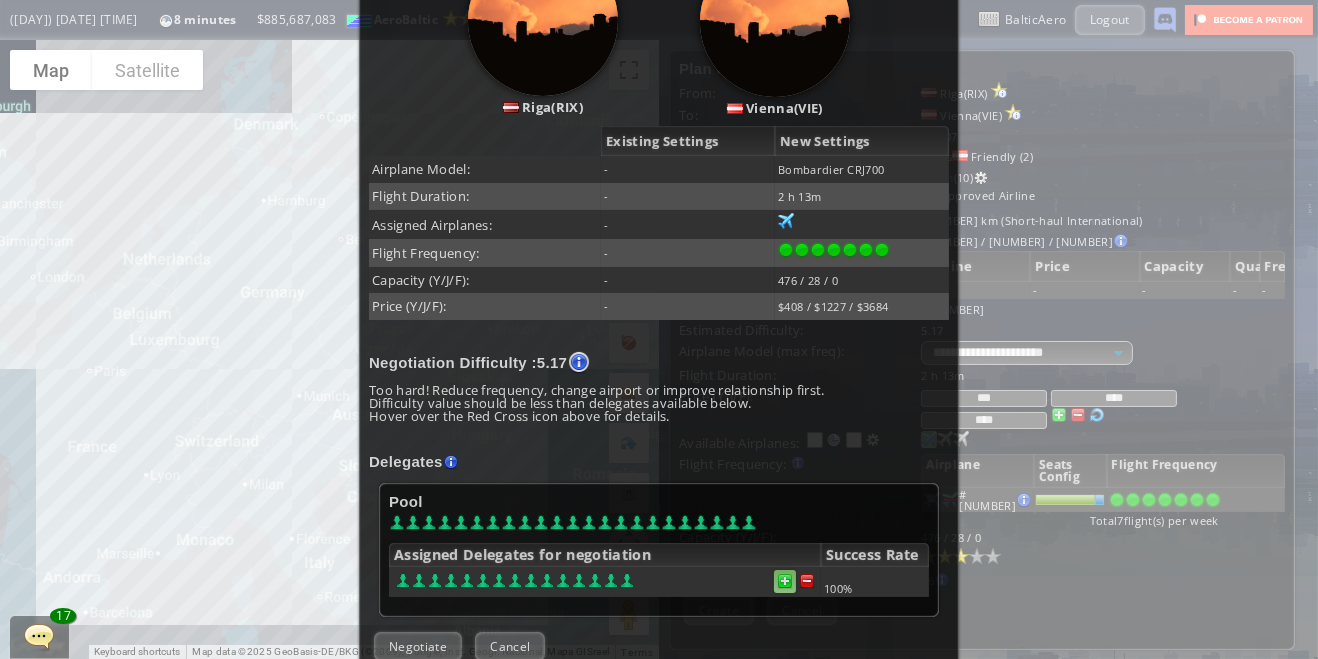 click at bounding box center [785, 581] 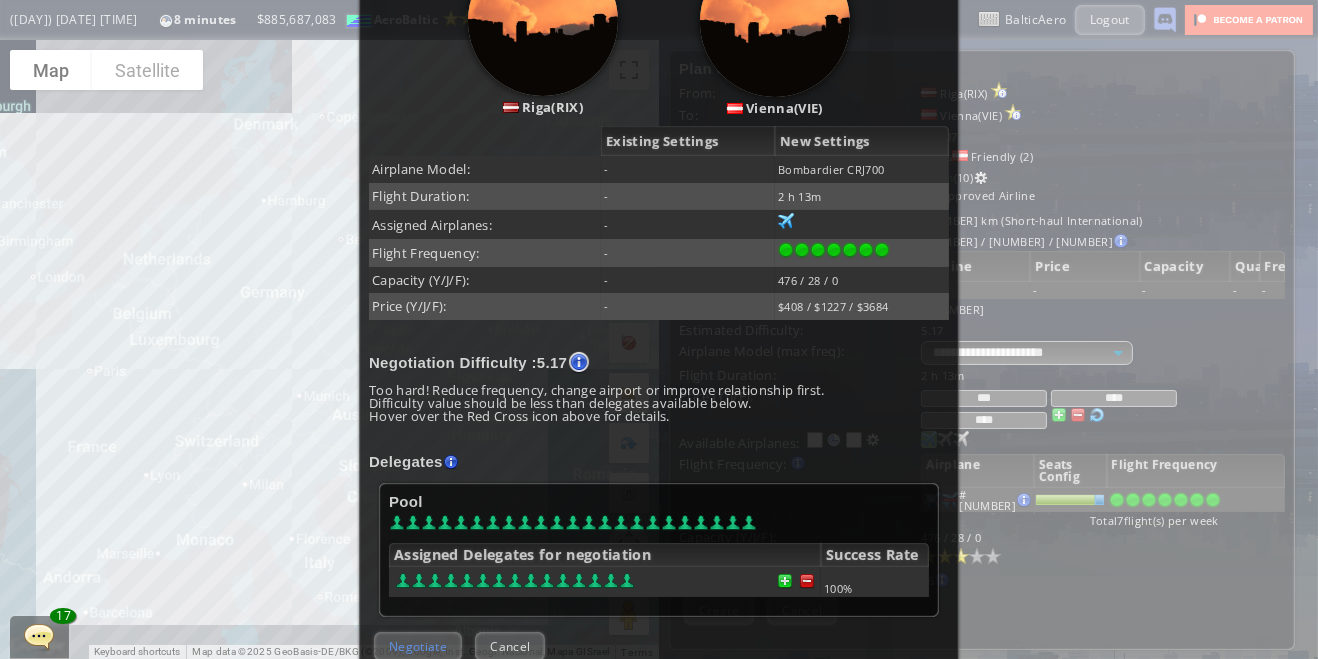 click on "Negotiate" at bounding box center (418, 646) 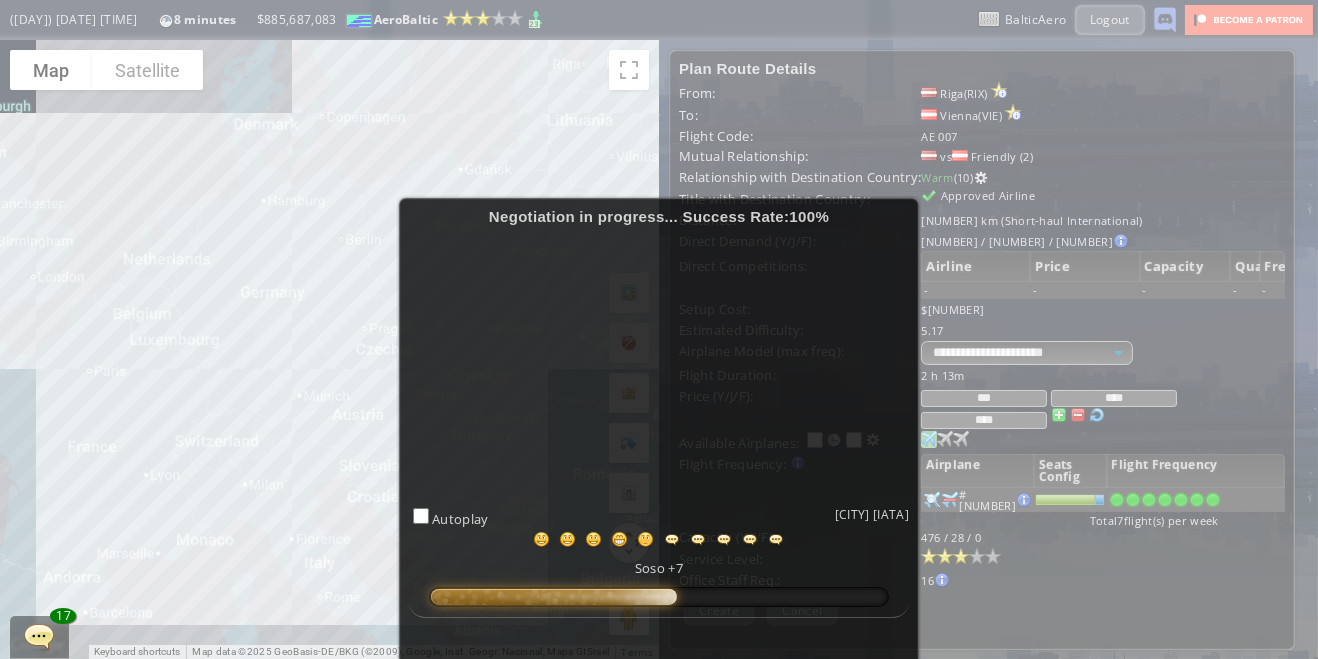 scroll, scrollTop: 131, scrollLeft: 0, axis: vertical 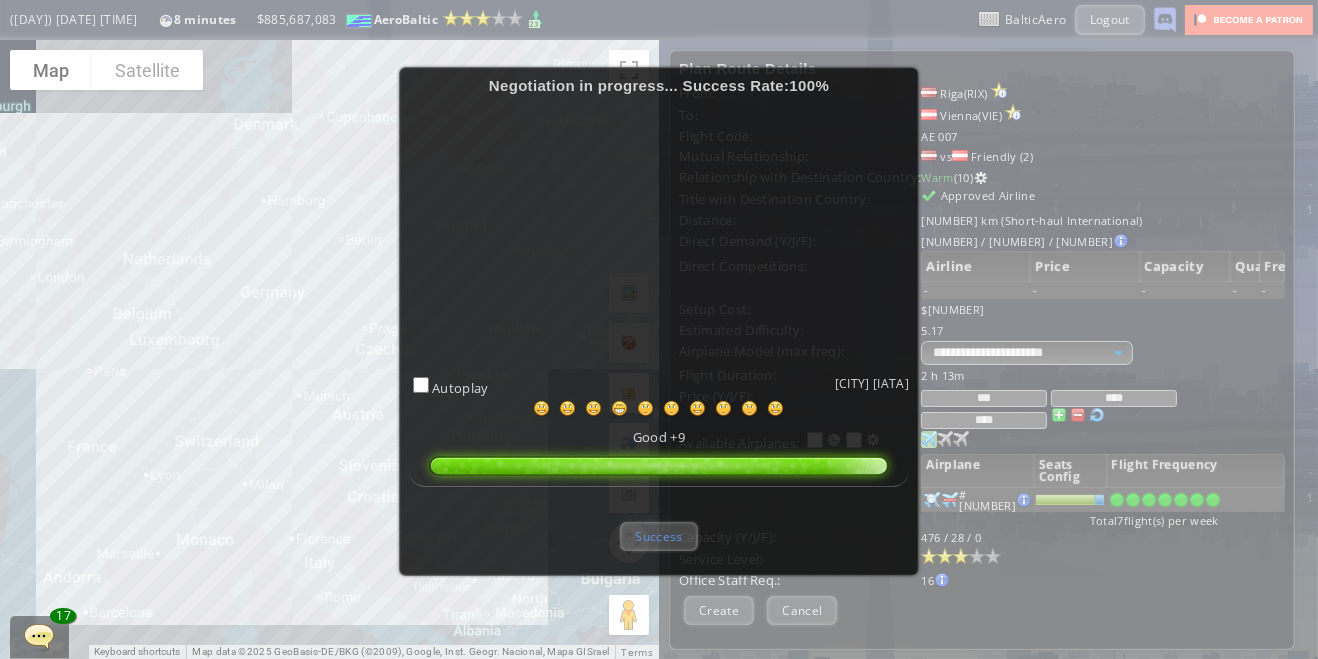 click on "Success" at bounding box center [658, 536] 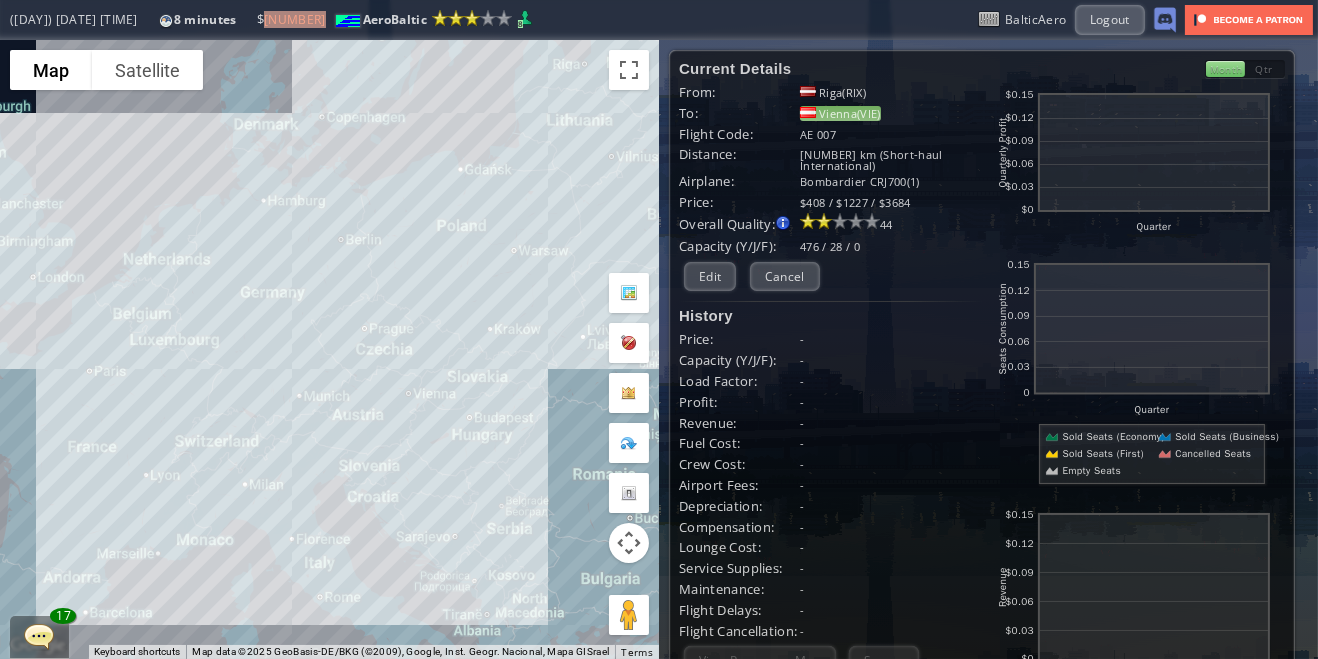 click on "Vienna(VIE)" at bounding box center [840, 113] 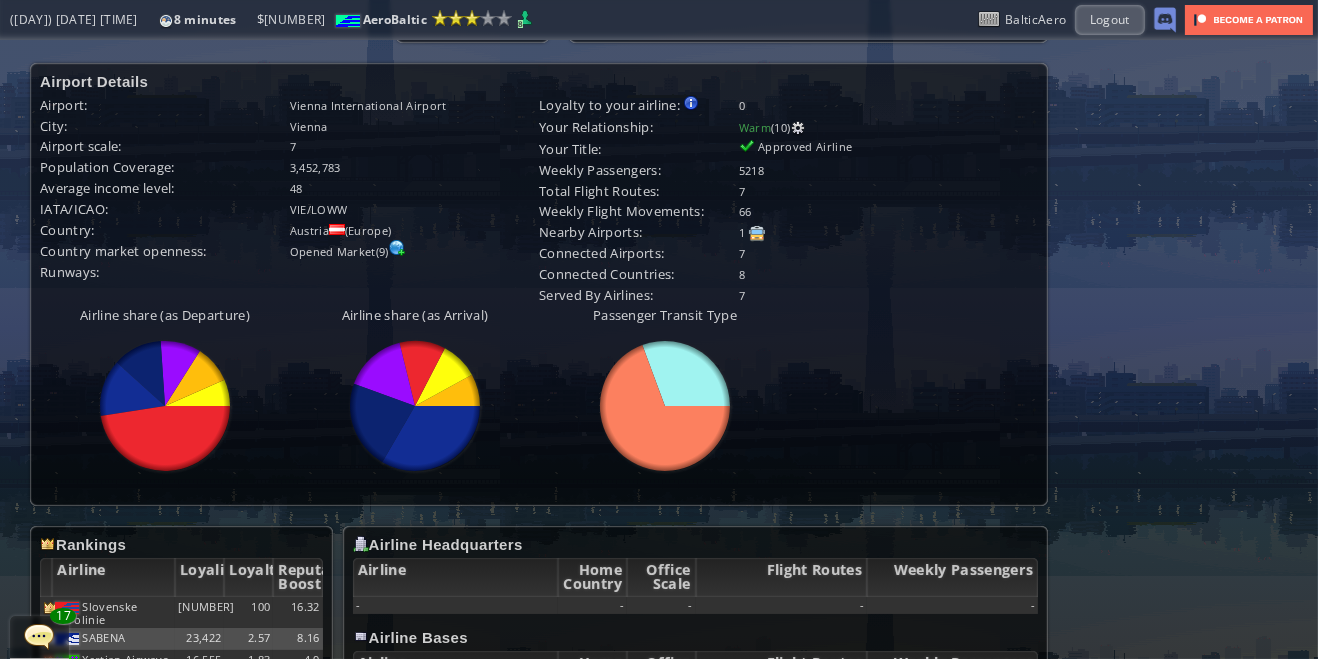 scroll, scrollTop: 672, scrollLeft: 0, axis: vertical 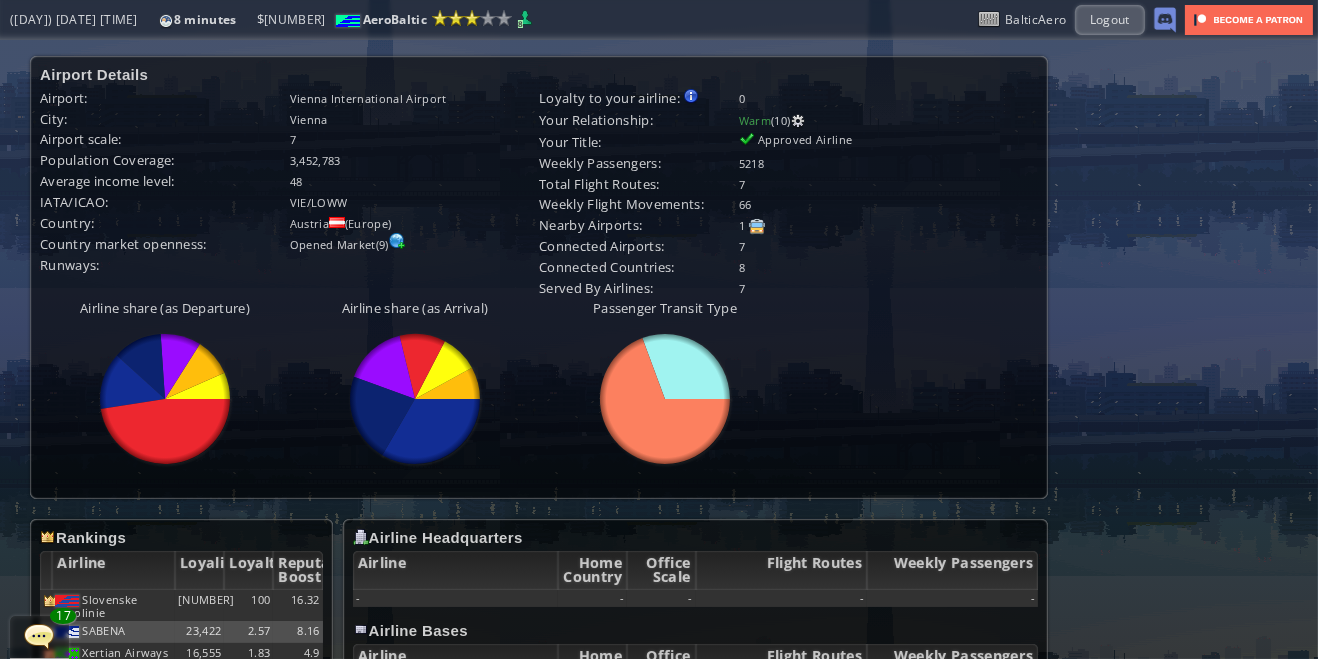 click at bounding box center (7, 329) 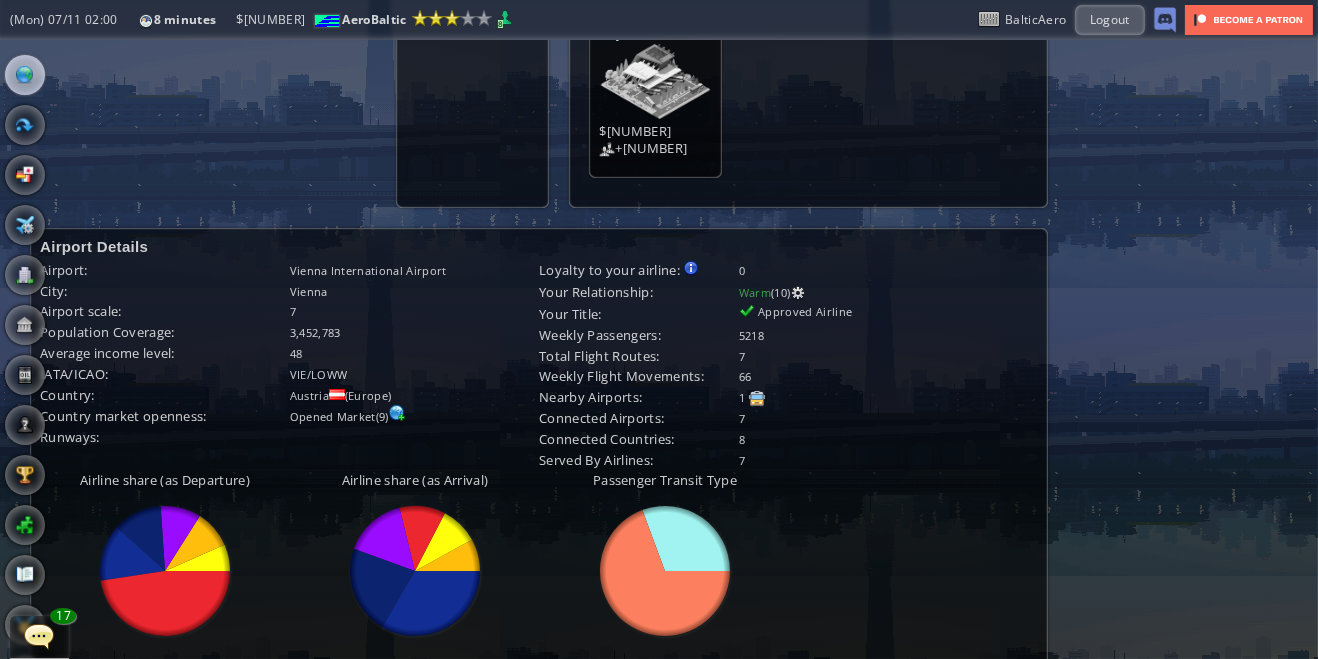 scroll, scrollTop: 0, scrollLeft: 0, axis: both 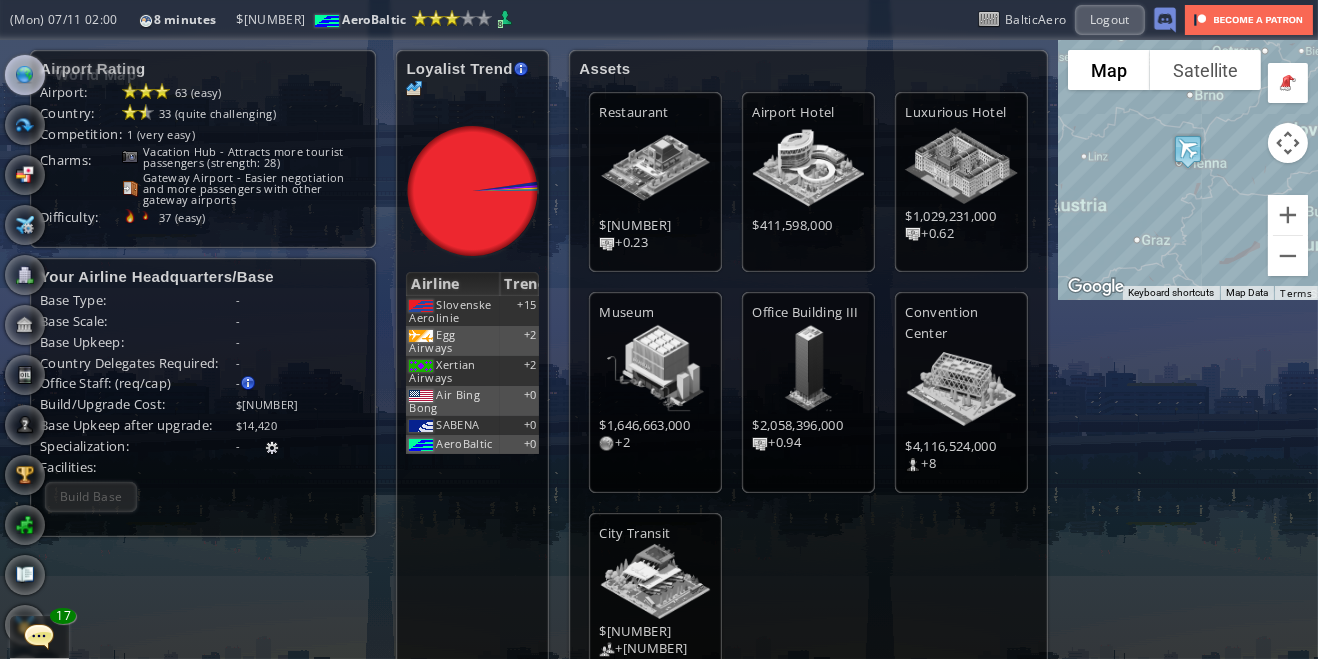 click at bounding box center (25, 75) 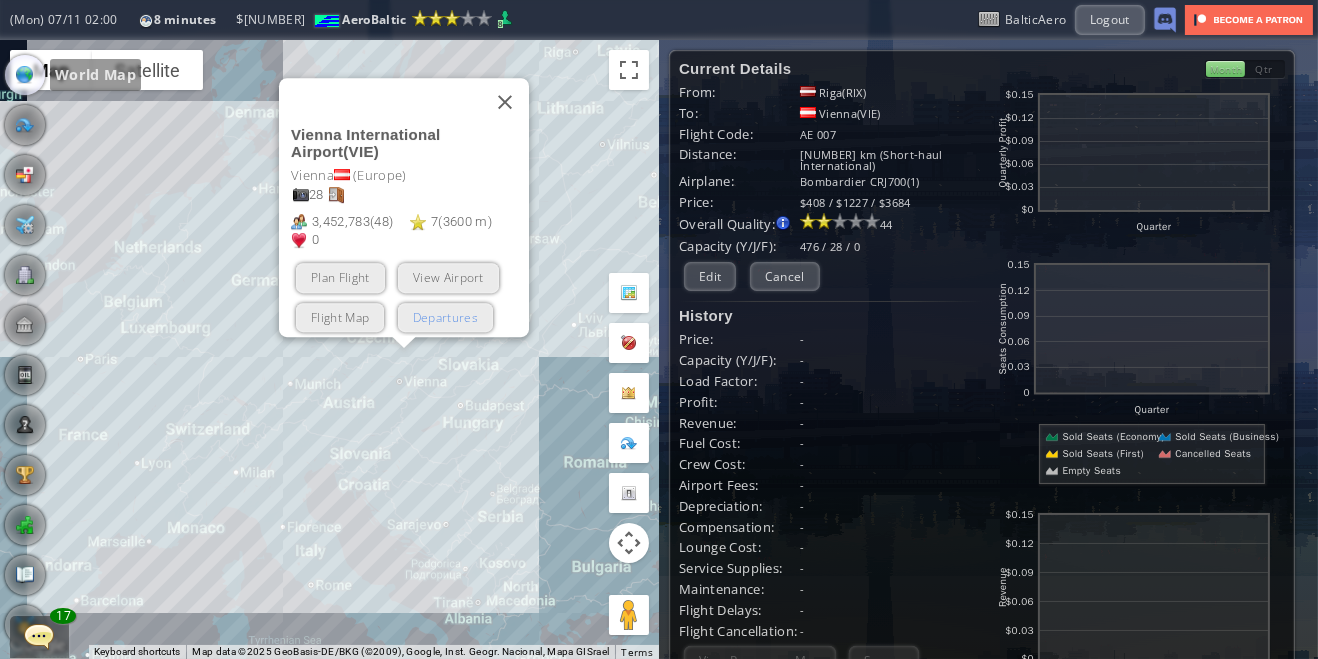 click on "Departures" at bounding box center (444, 316) 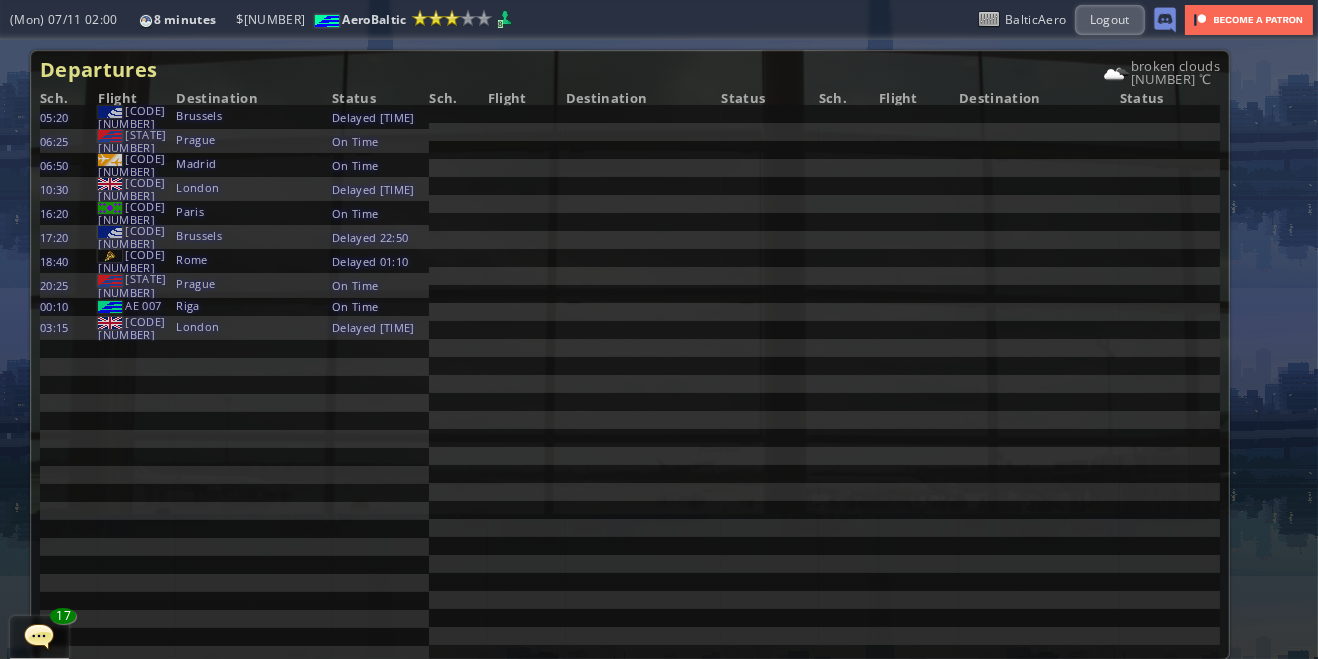 click at bounding box center [7, 329] 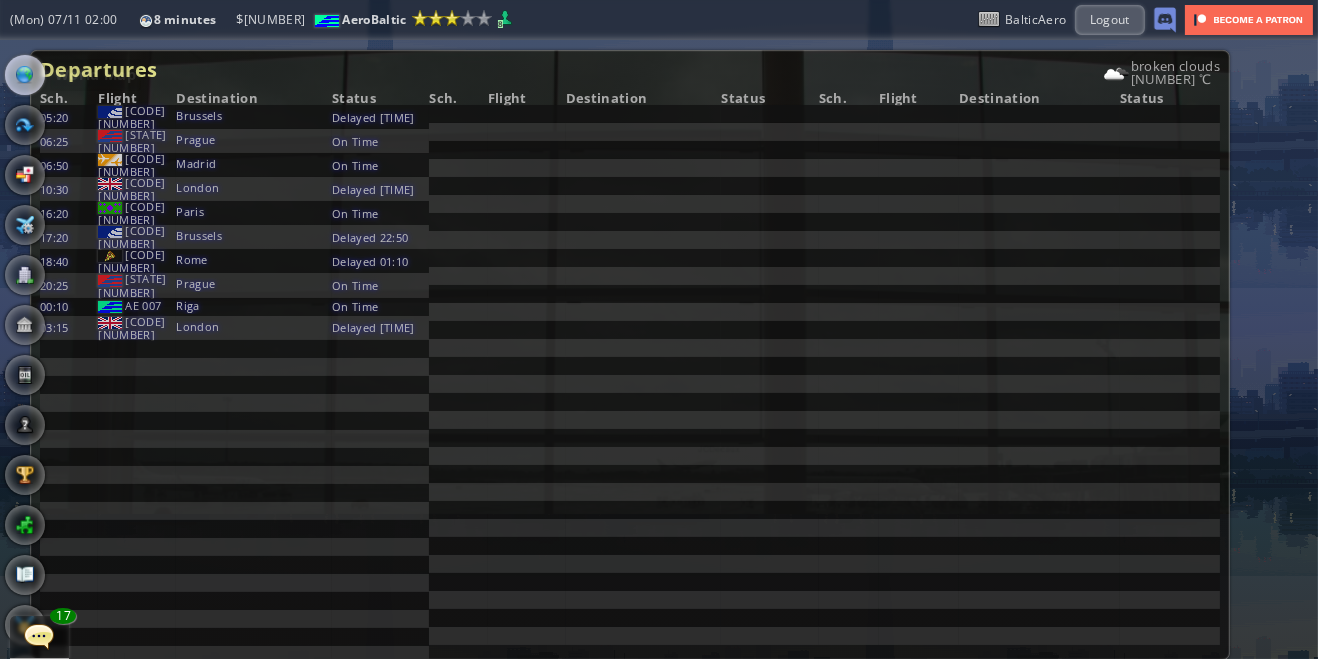 click at bounding box center (25, 75) 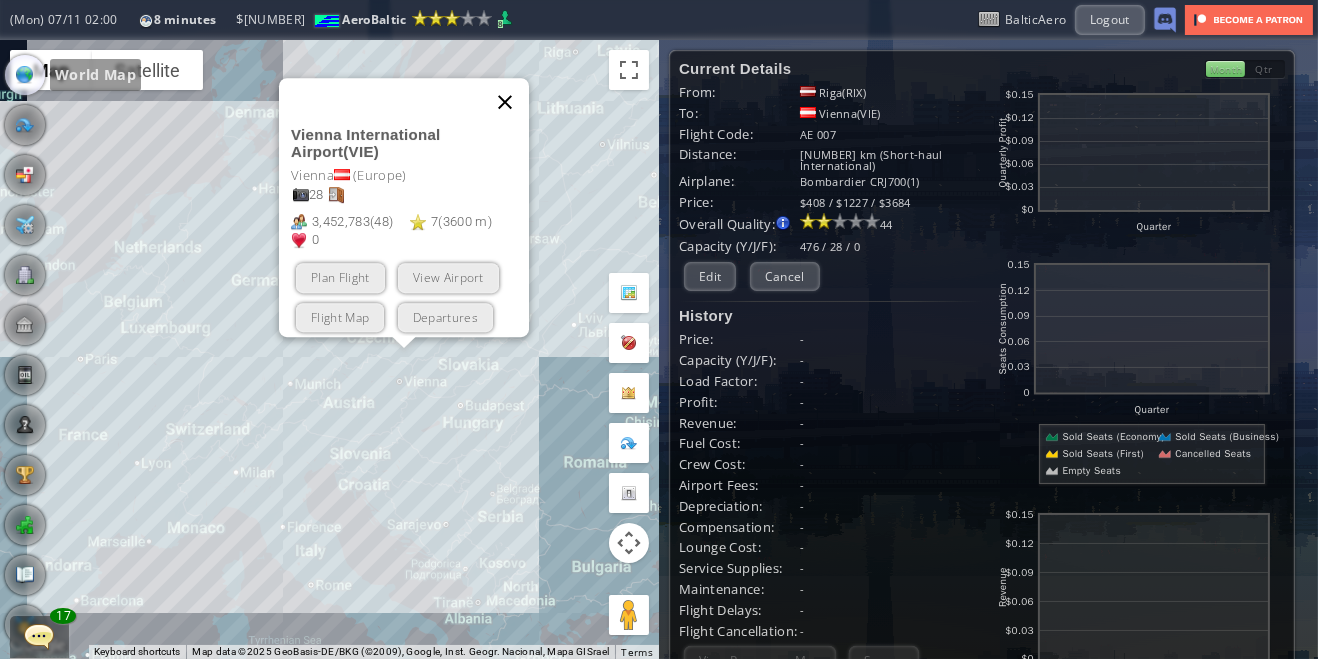 click at bounding box center (505, 102) 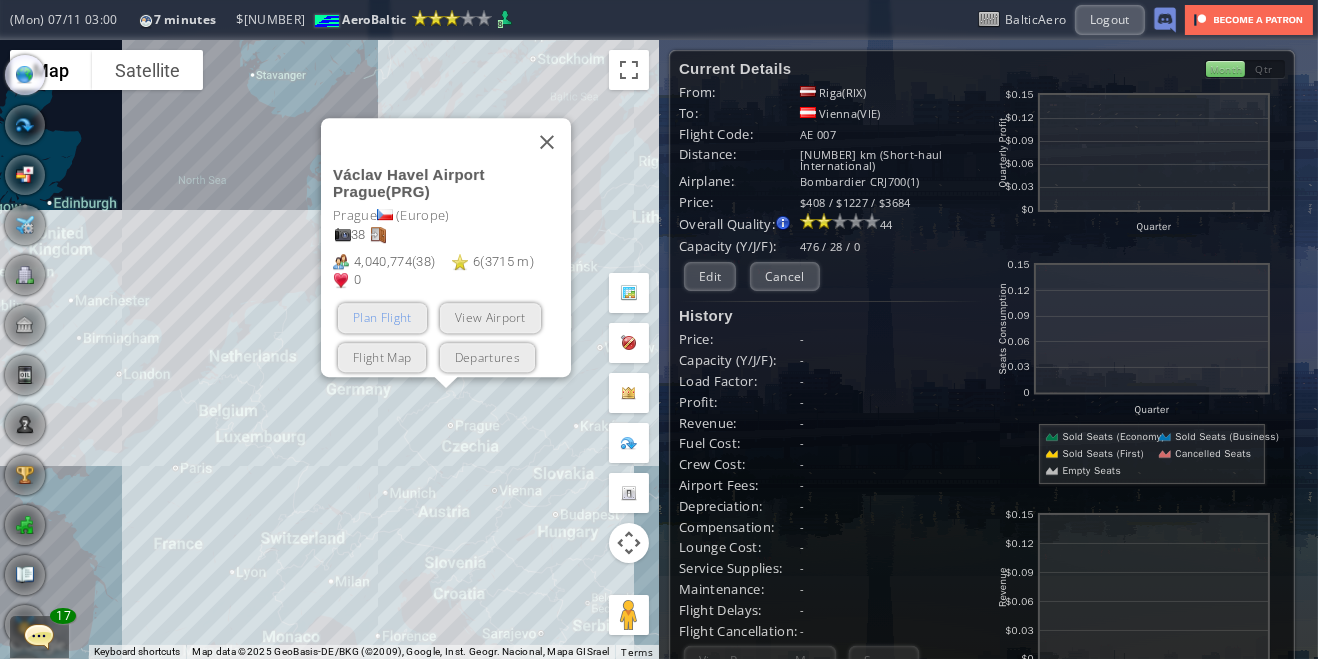 click on "Plan Flight" at bounding box center [382, 317] 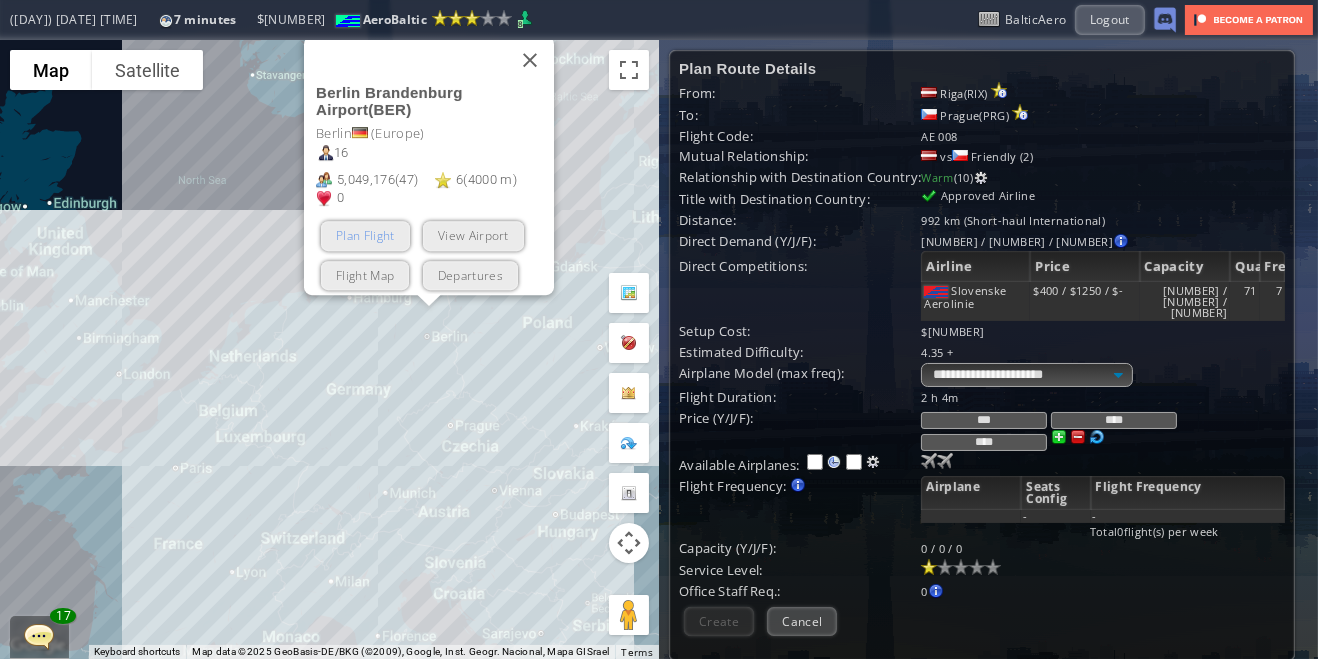 click on "Plan Flight" at bounding box center [365, 235] 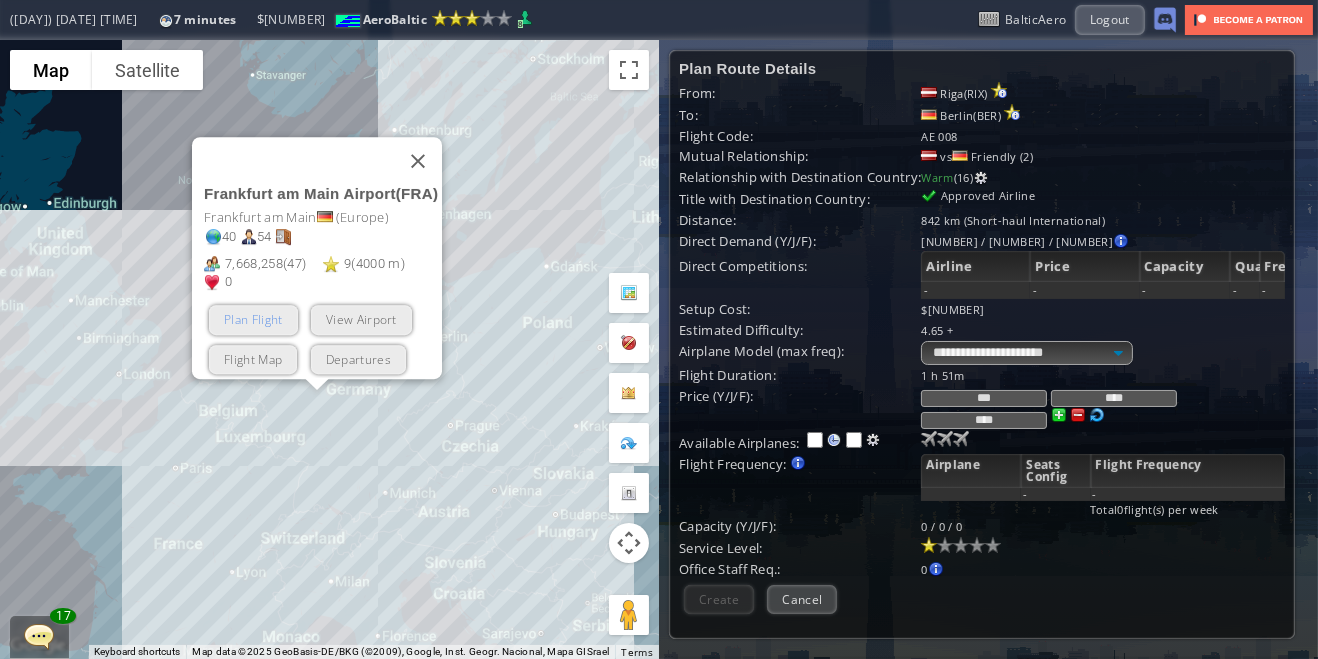 click on "Plan Flight" at bounding box center [253, 319] 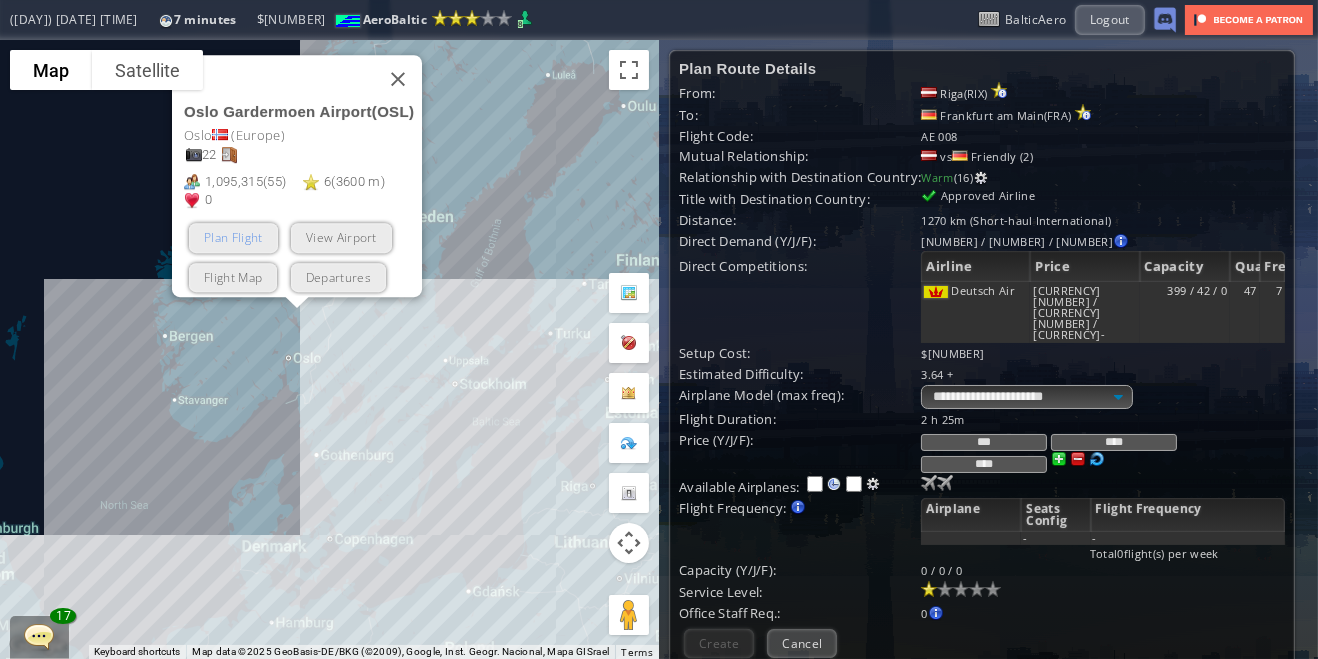 click on "Plan Flight" at bounding box center (233, 237) 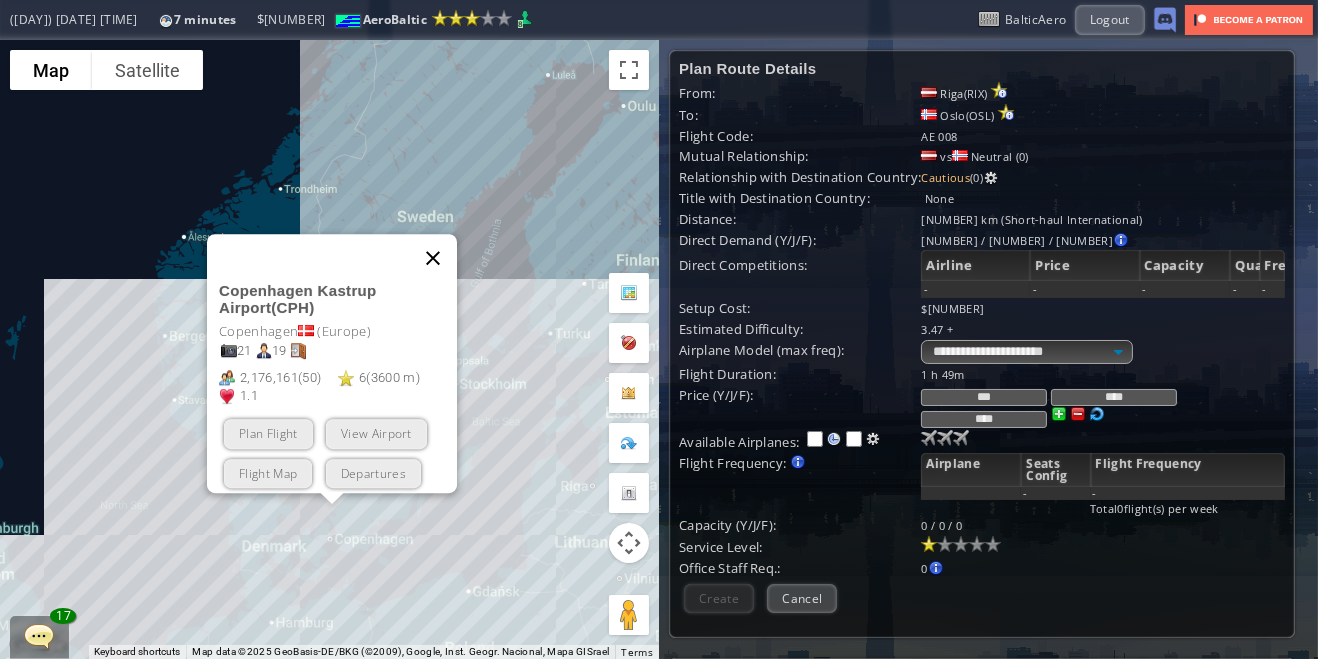 click at bounding box center [433, 258] 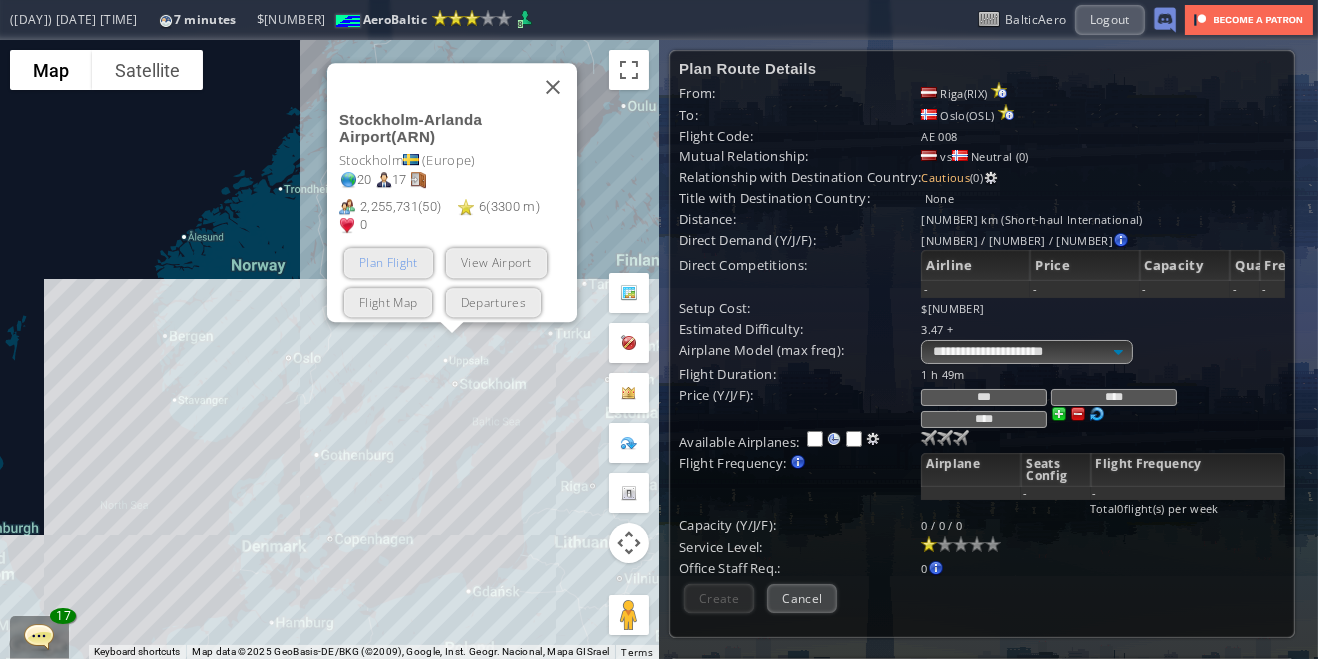 click on "Plan Flight" at bounding box center (388, 262) 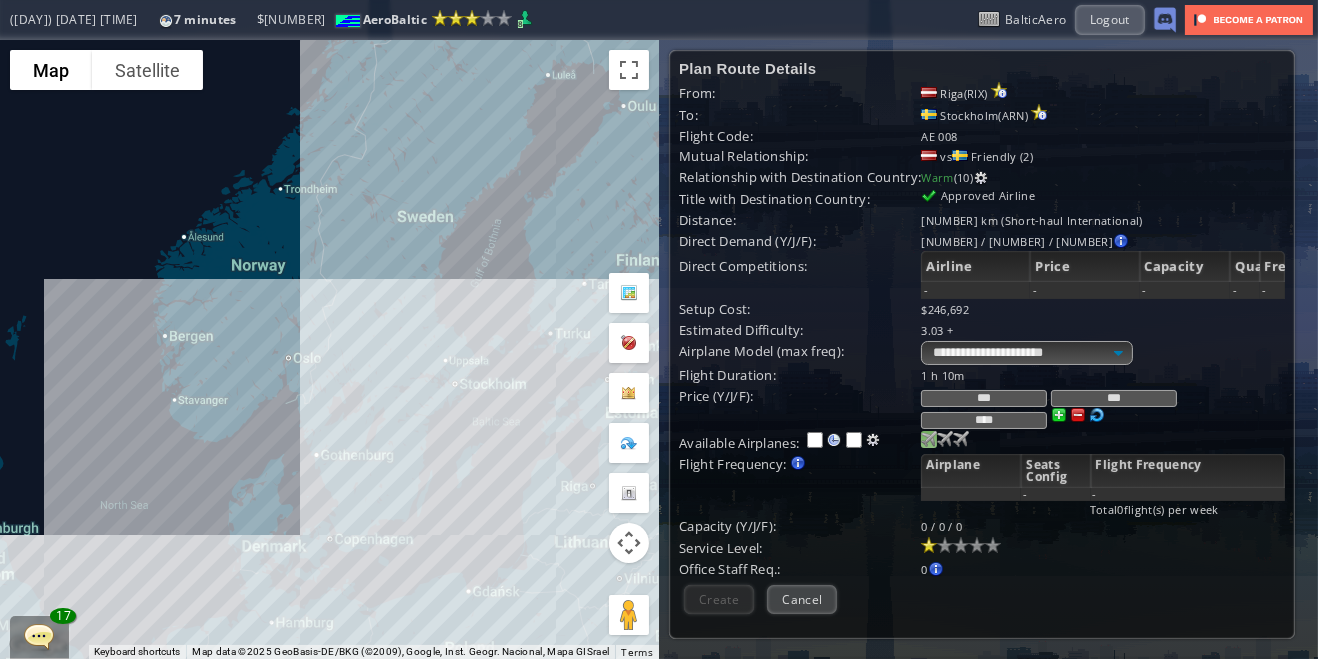 click at bounding box center [929, 439] 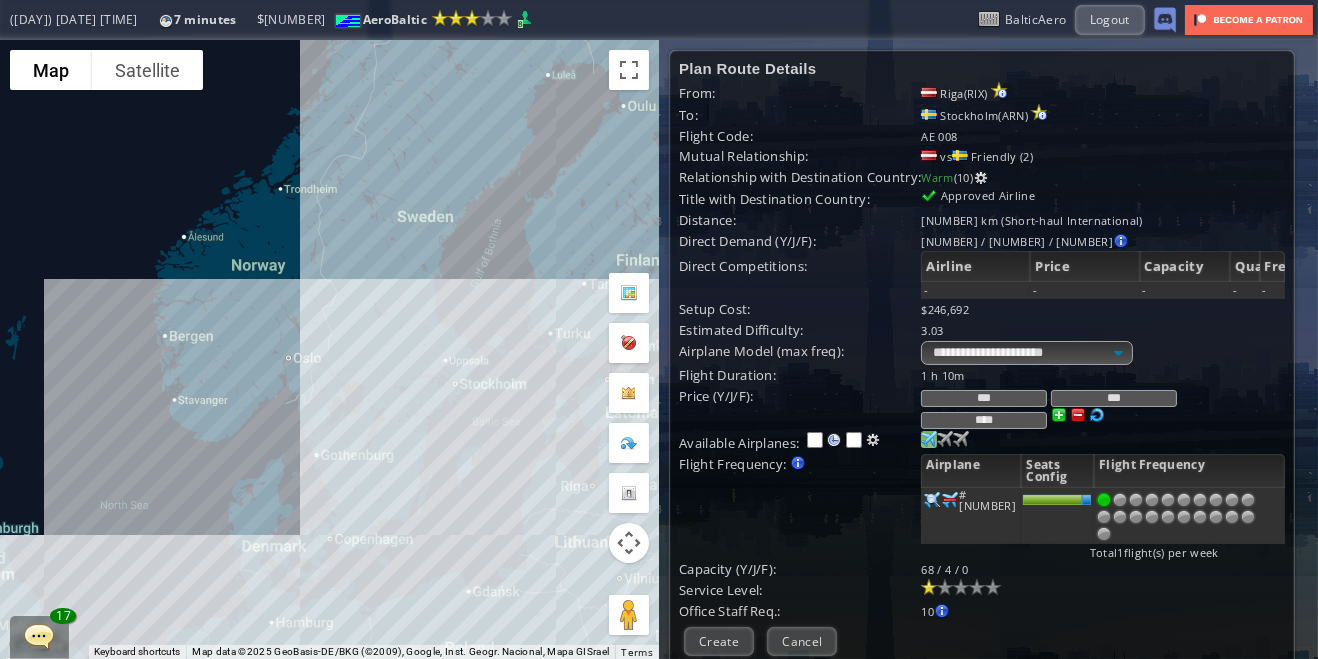 click at bounding box center (1200, 500) 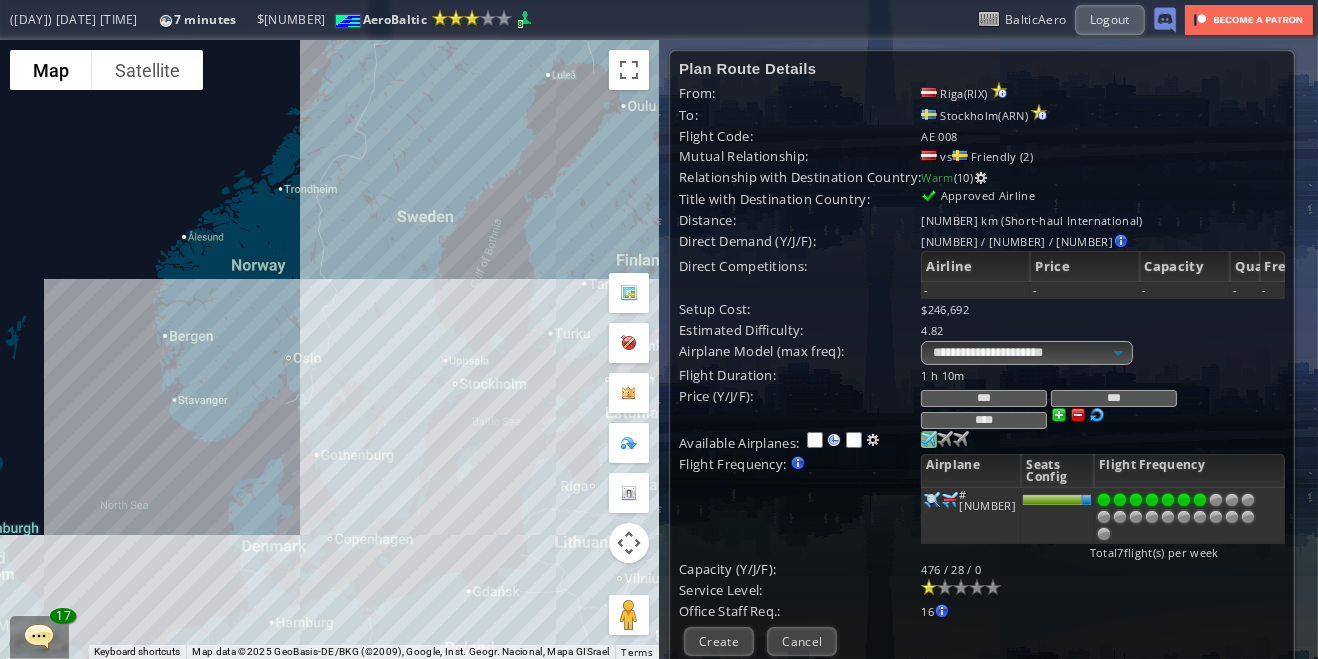 click at bounding box center (961, 587) 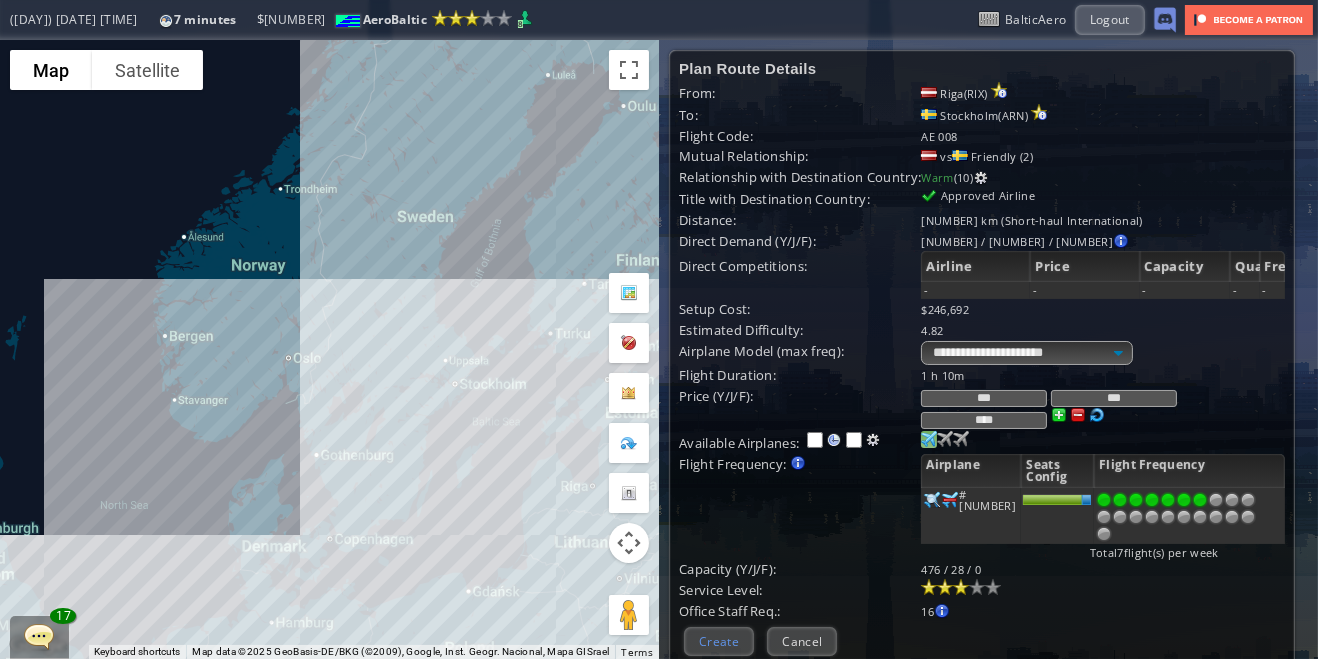 click on "Create" at bounding box center [719, 641] 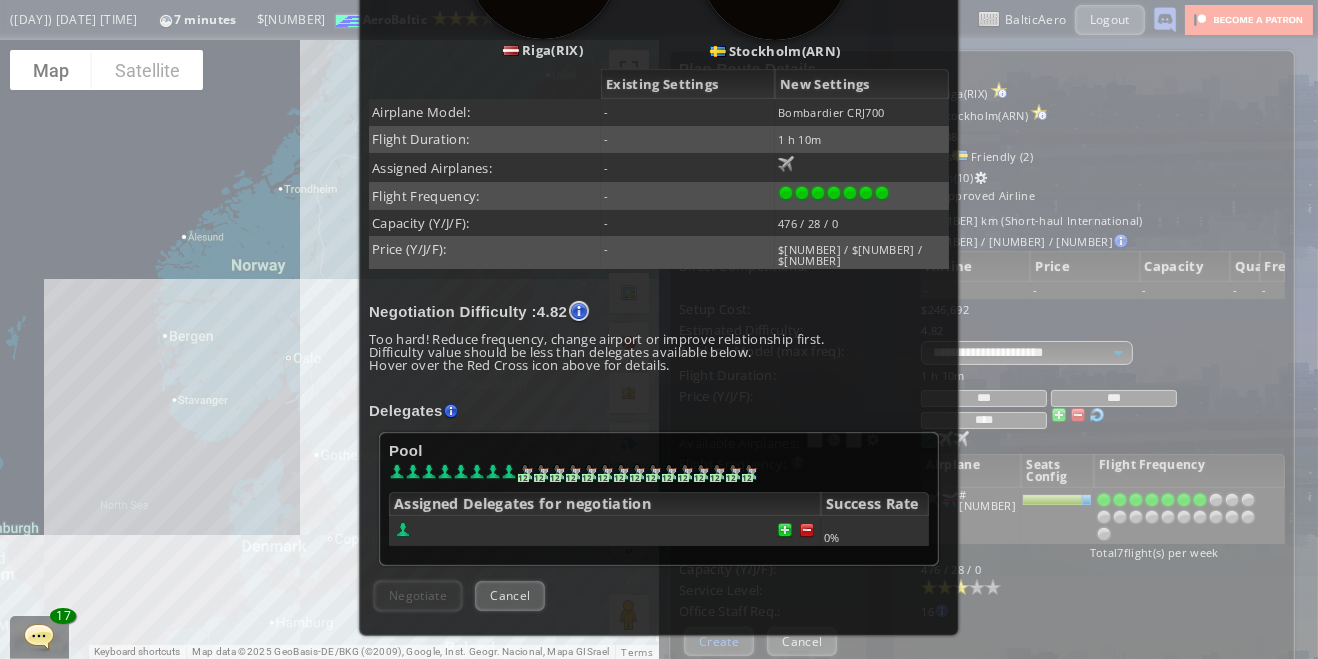 scroll, scrollTop: 349, scrollLeft: 0, axis: vertical 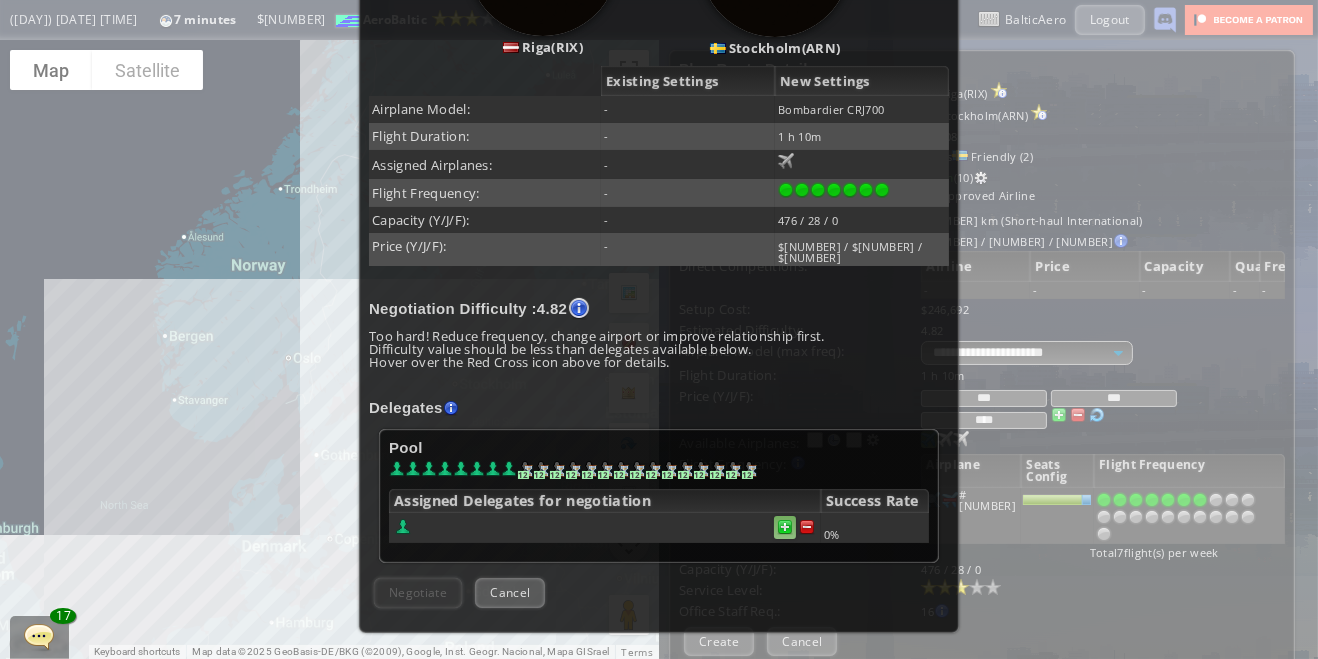 click at bounding box center [785, 527] 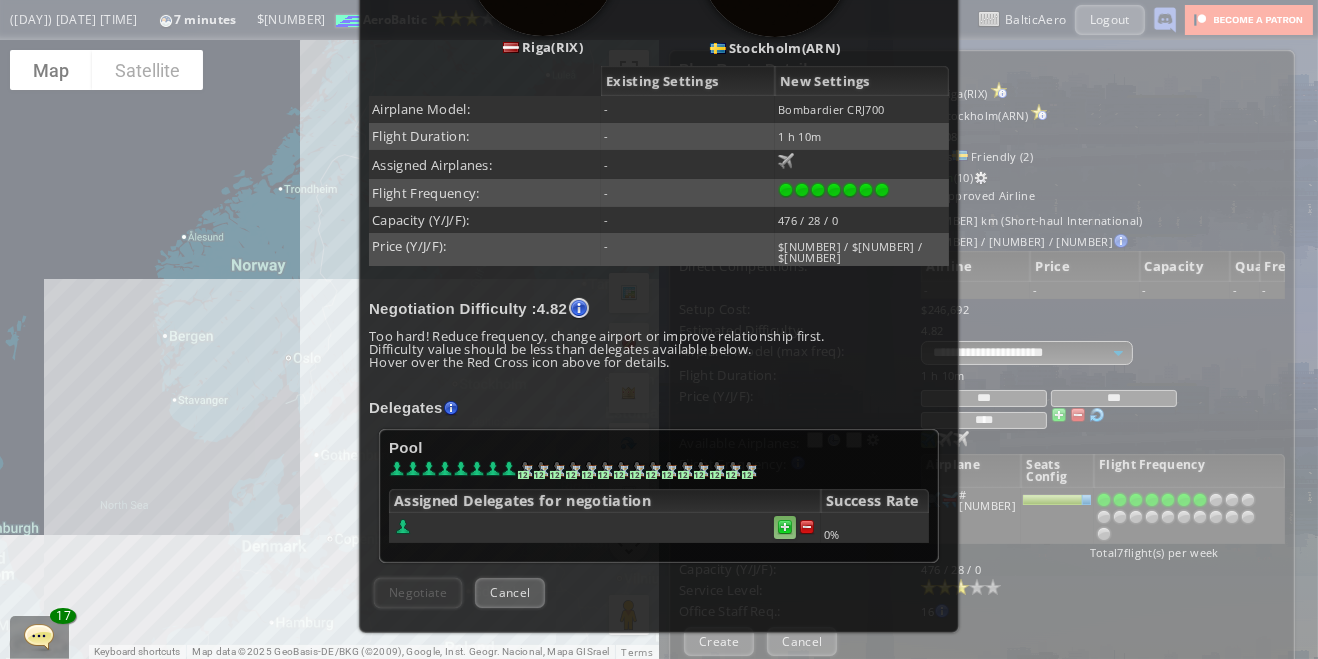 click at bounding box center [785, 527] 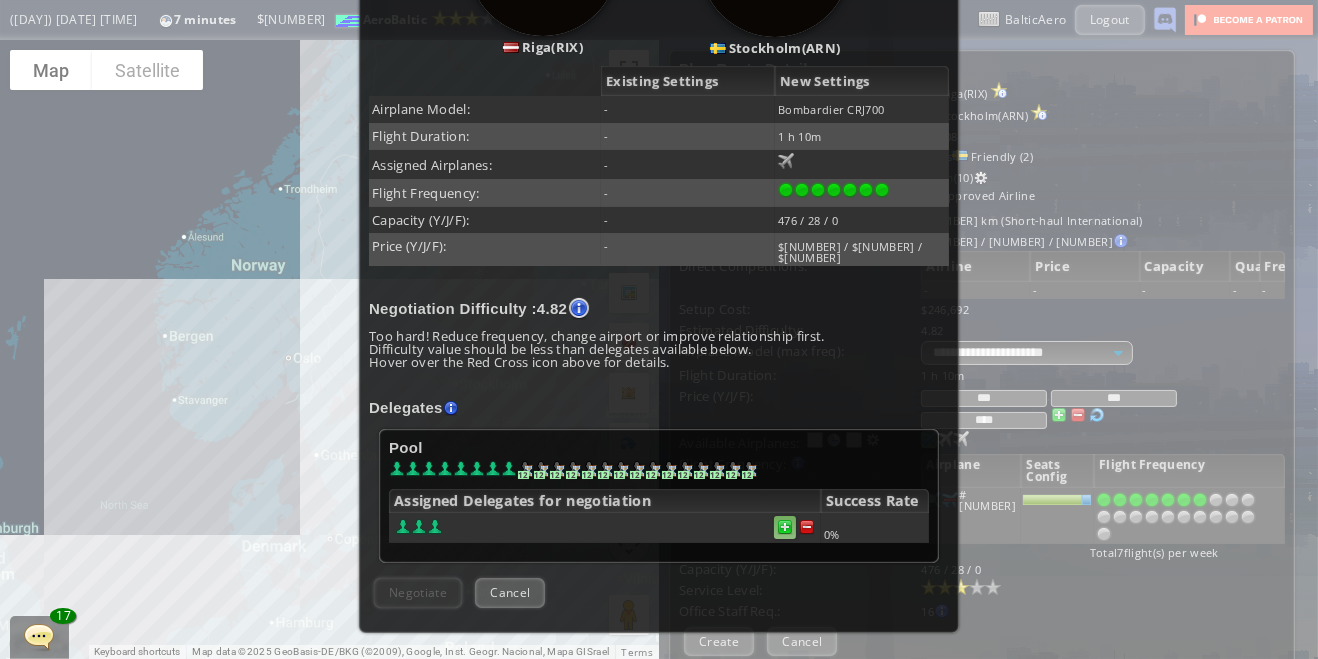 click at bounding box center [785, 527] 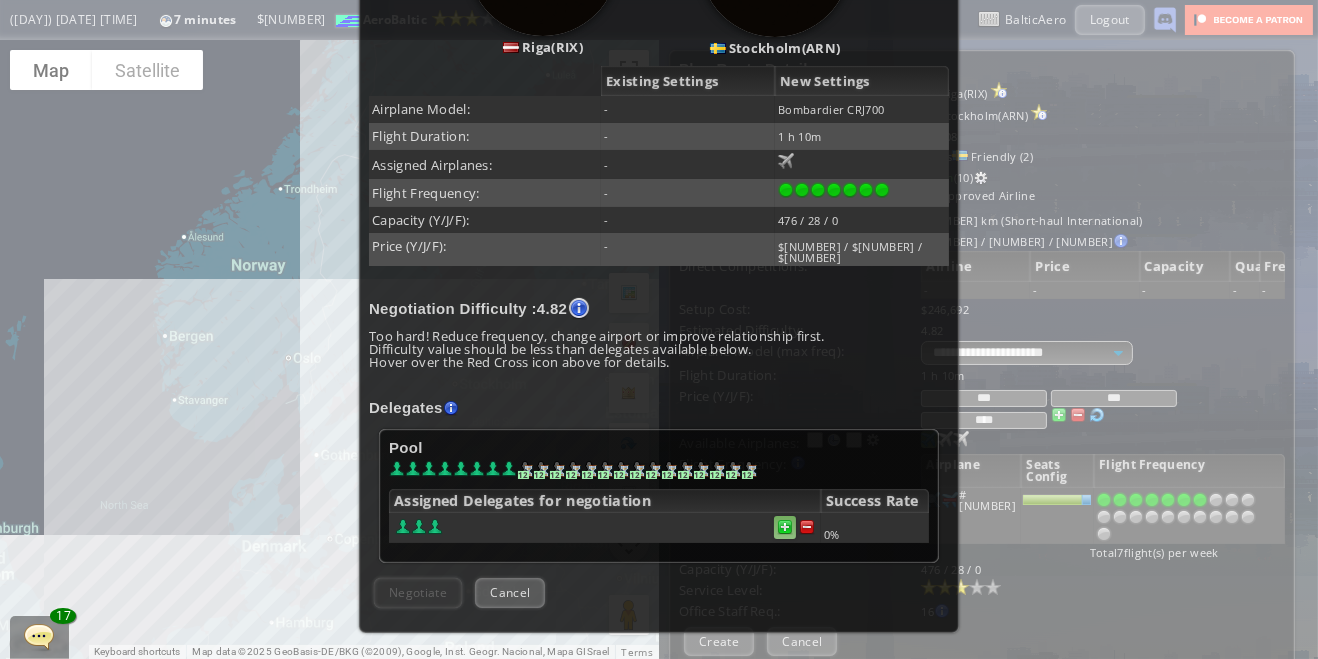 click at bounding box center [785, 527] 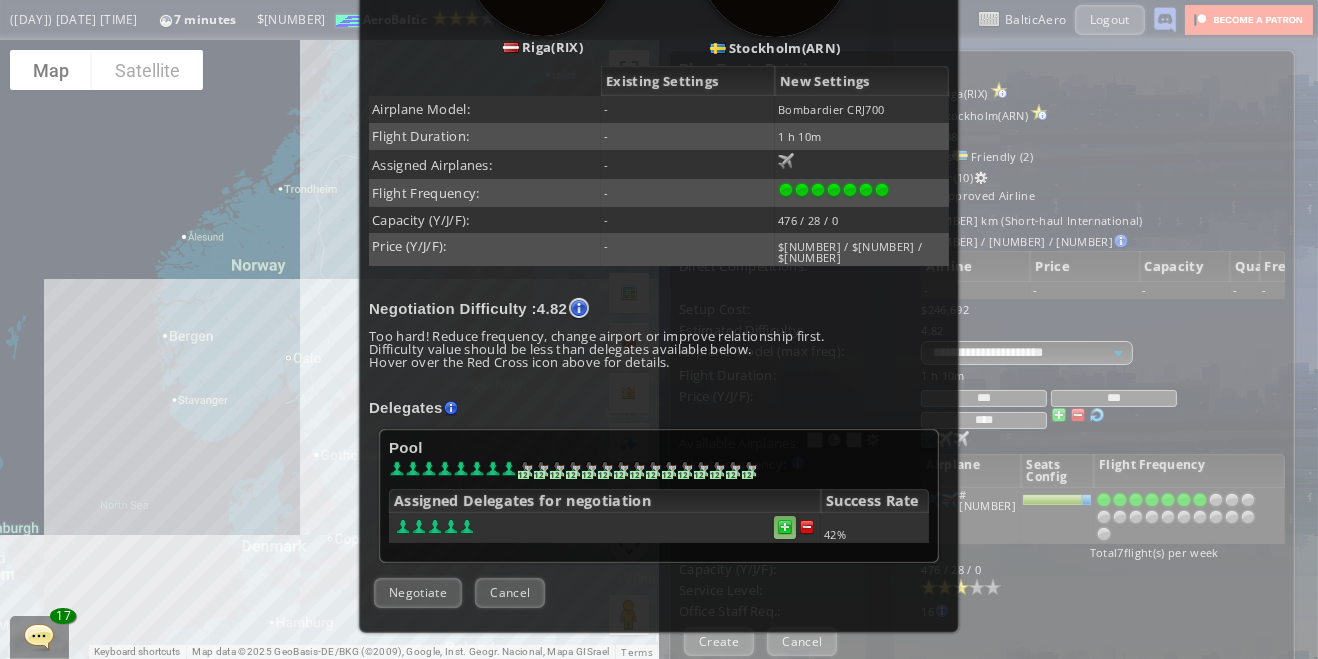 click at bounding box center (785, 527) 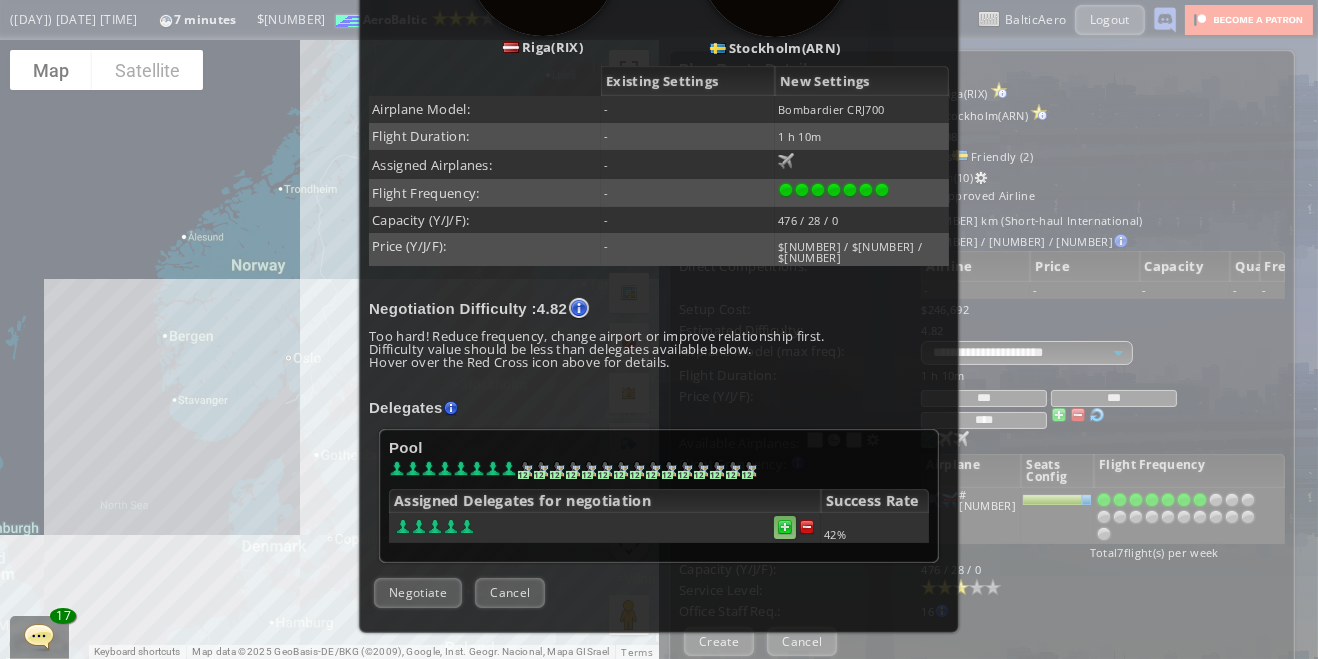 click at bounding box center (785, 527) 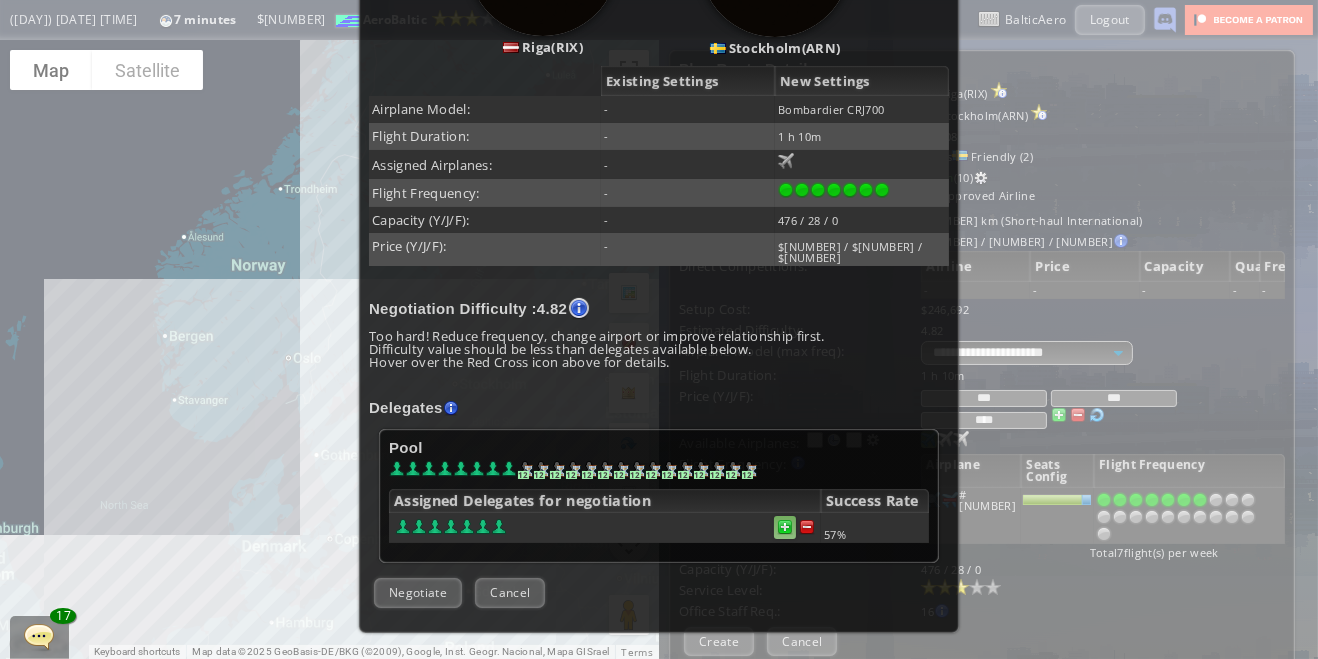 click at bounding box center [807, 527] 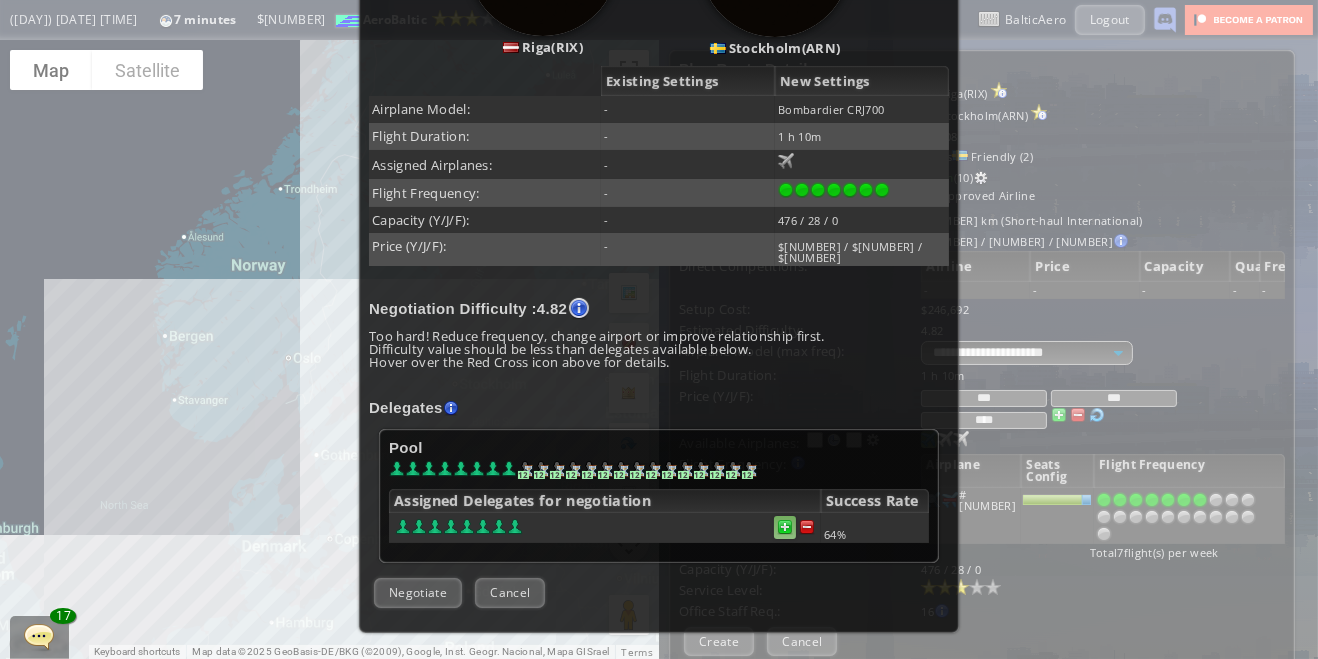 click at bounding box center [785, 527] 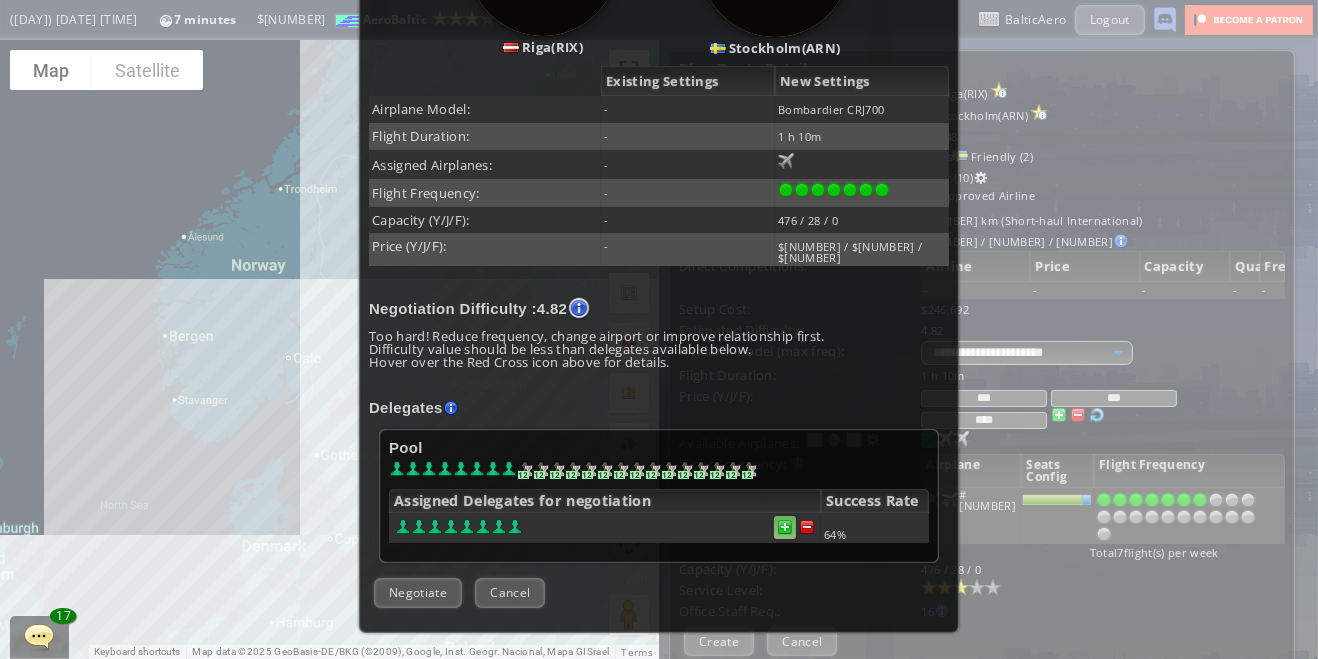 click at bounding box center [785, 527] 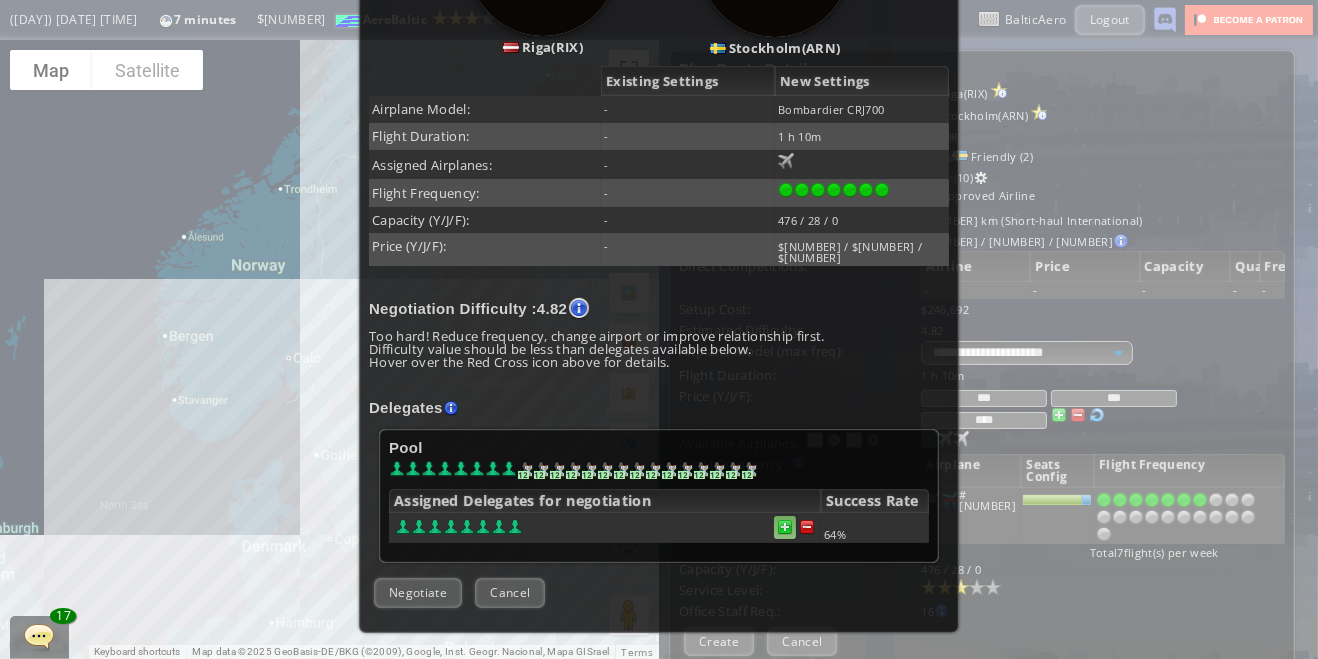click at bounding box center [785, 527] 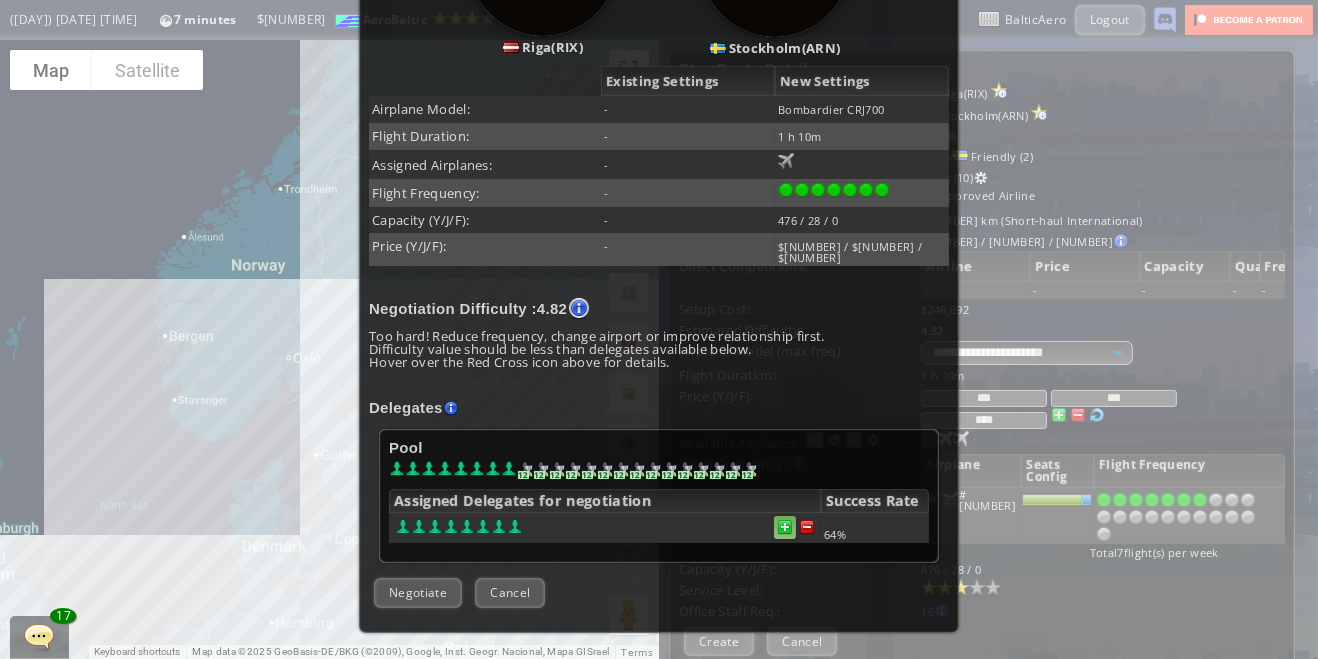click at bounding box center [785, 527] 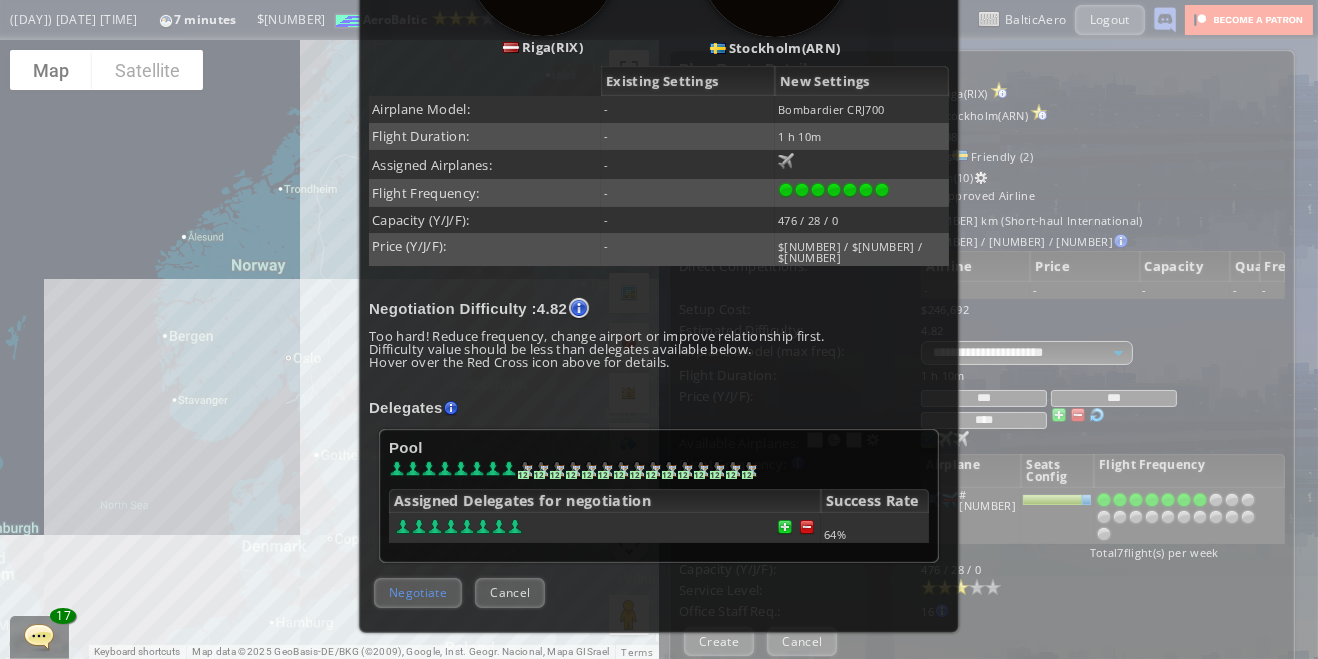 click on "Negotiate" at bounding box center [418, 592] 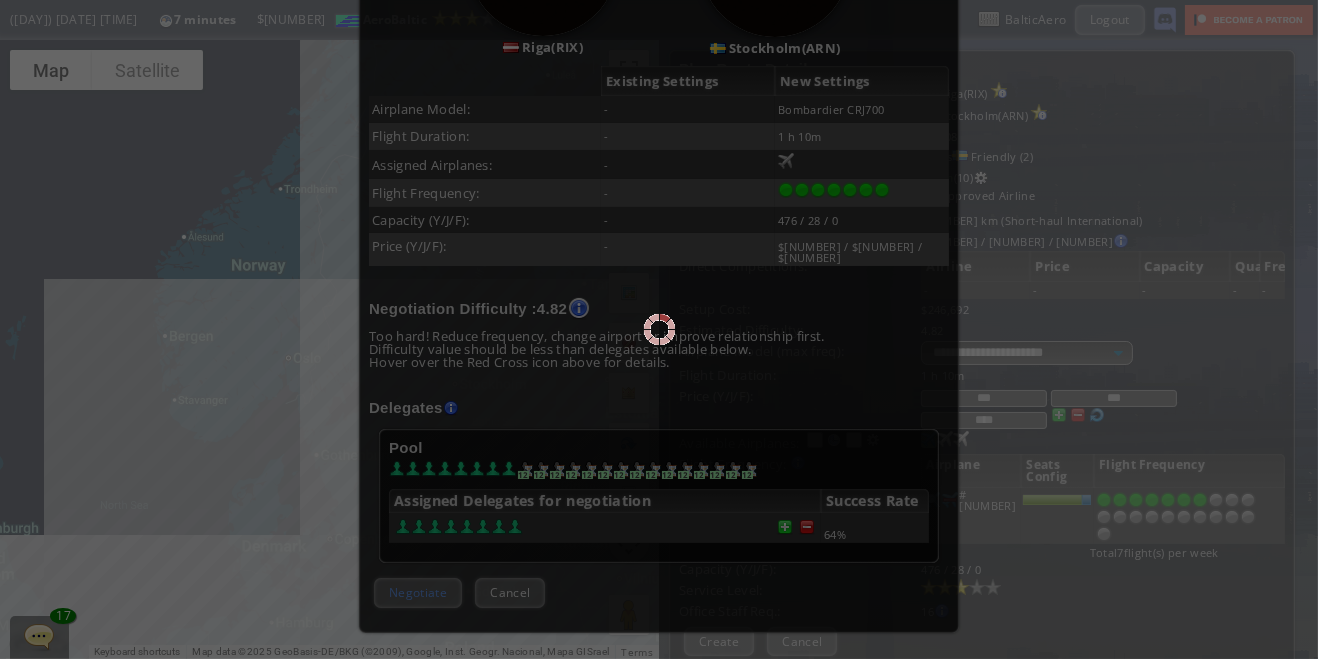 scroll, scrollTop: 108, scrollLeft: 0, axis: vertical 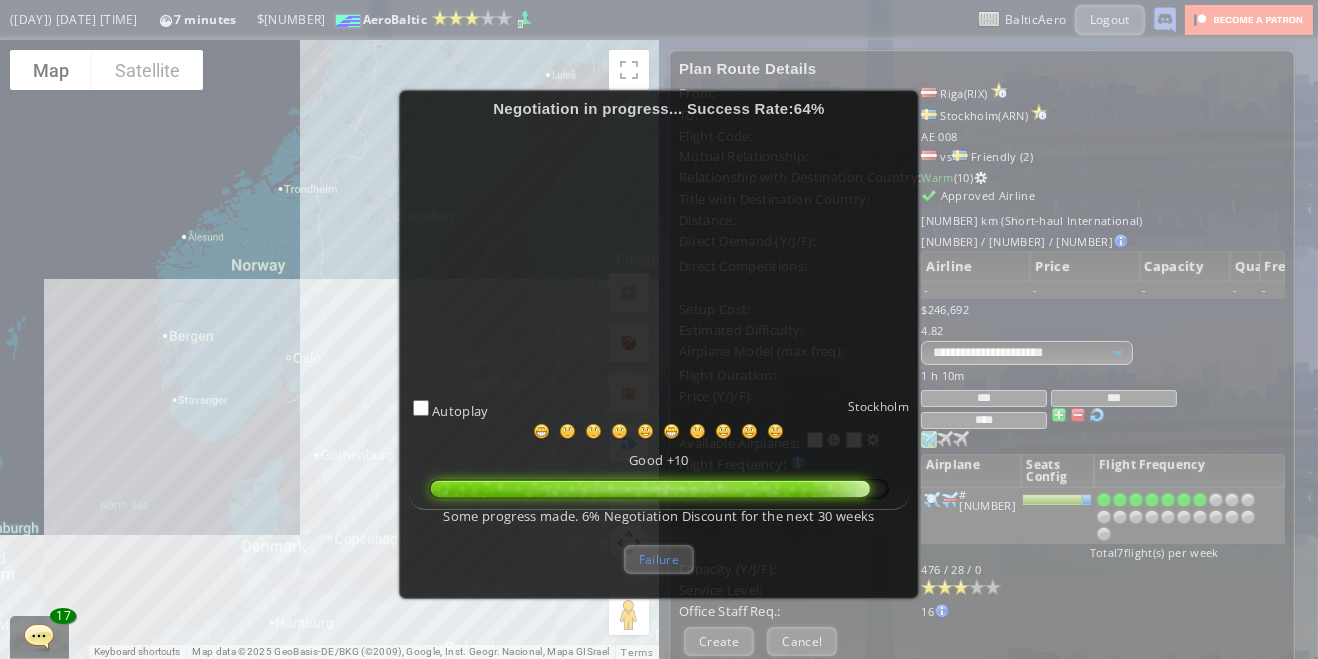 click on "Failure" at bounding box center [659, 559] 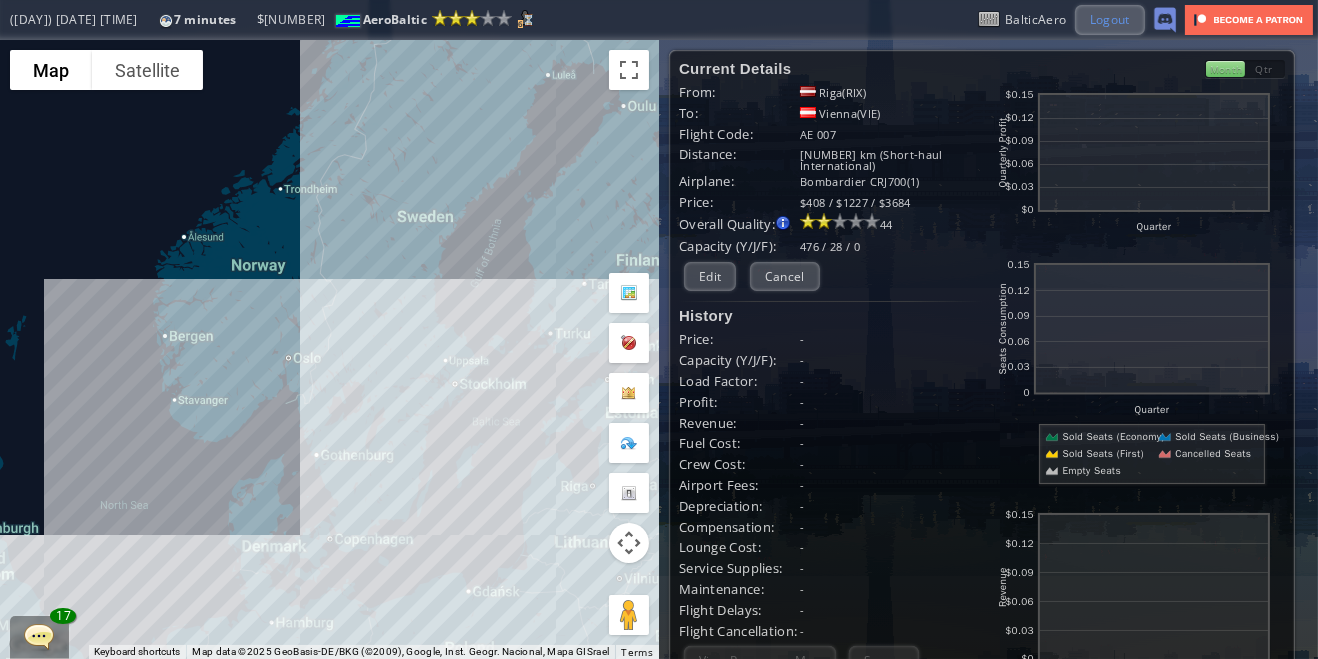 click on "Logout" at bounding box center (1110, 19) 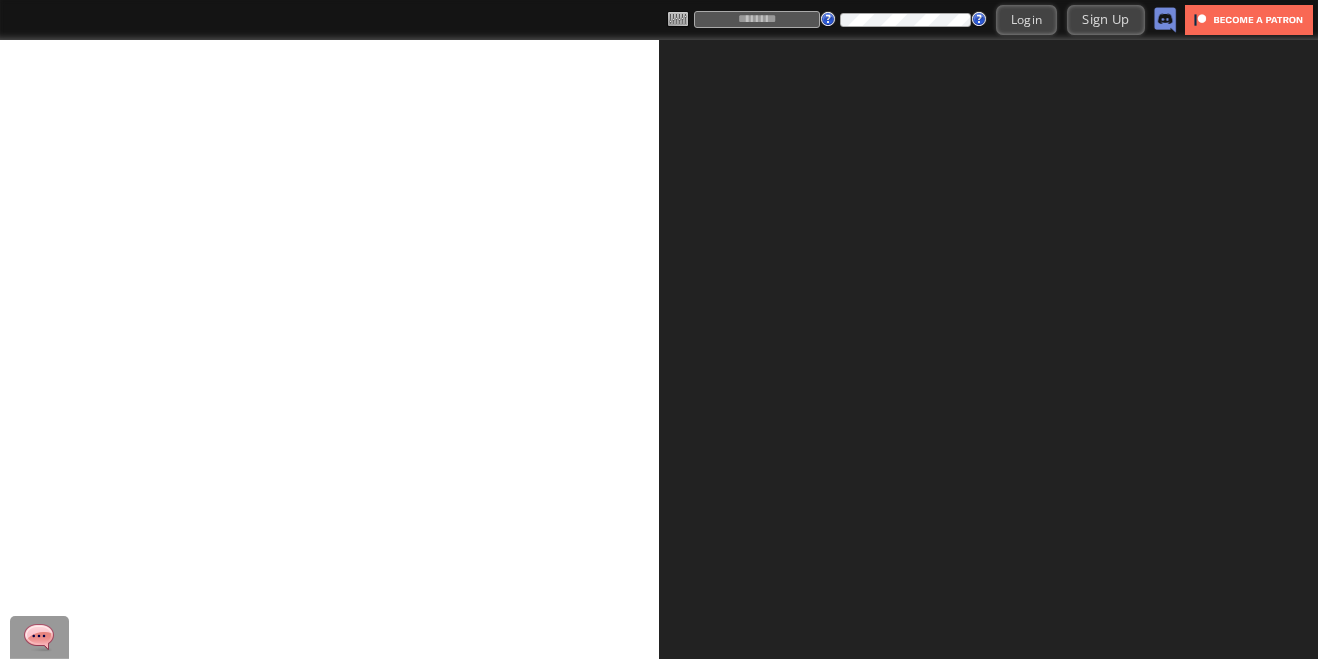 scroll, scrollTop: 0, scrollLeft: 0, axis: both 